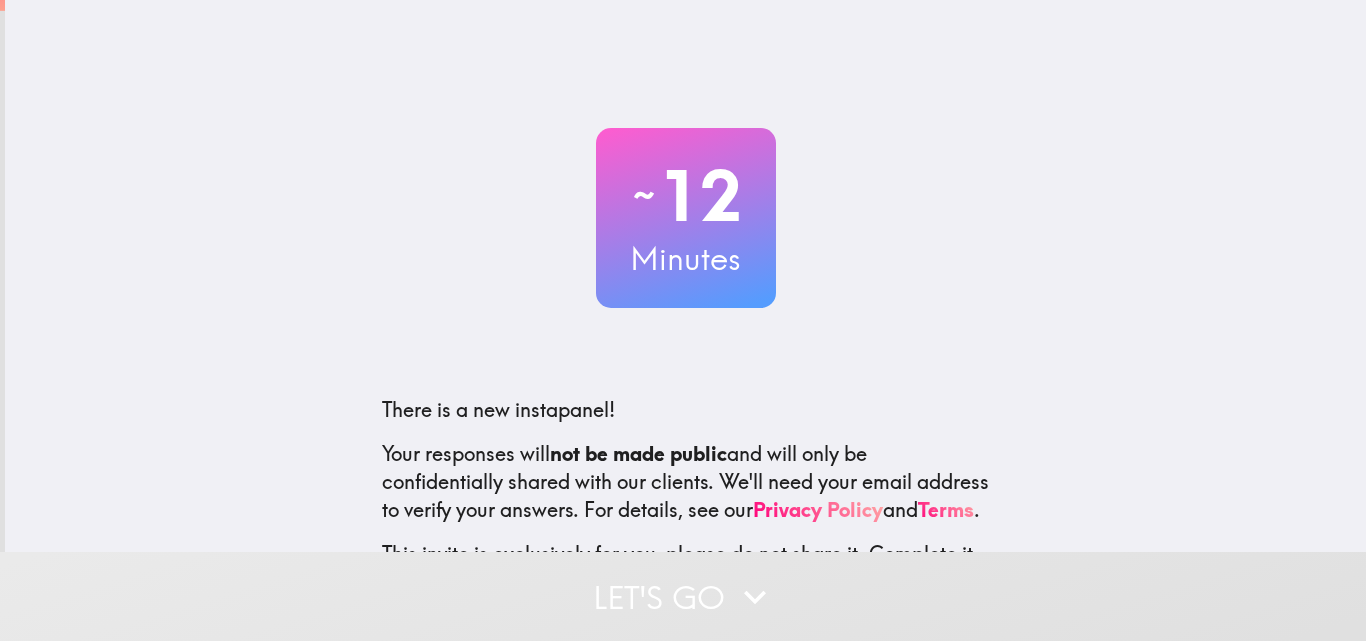 scroll, scrollTop: 0, scrollLeft: 0, axis: both 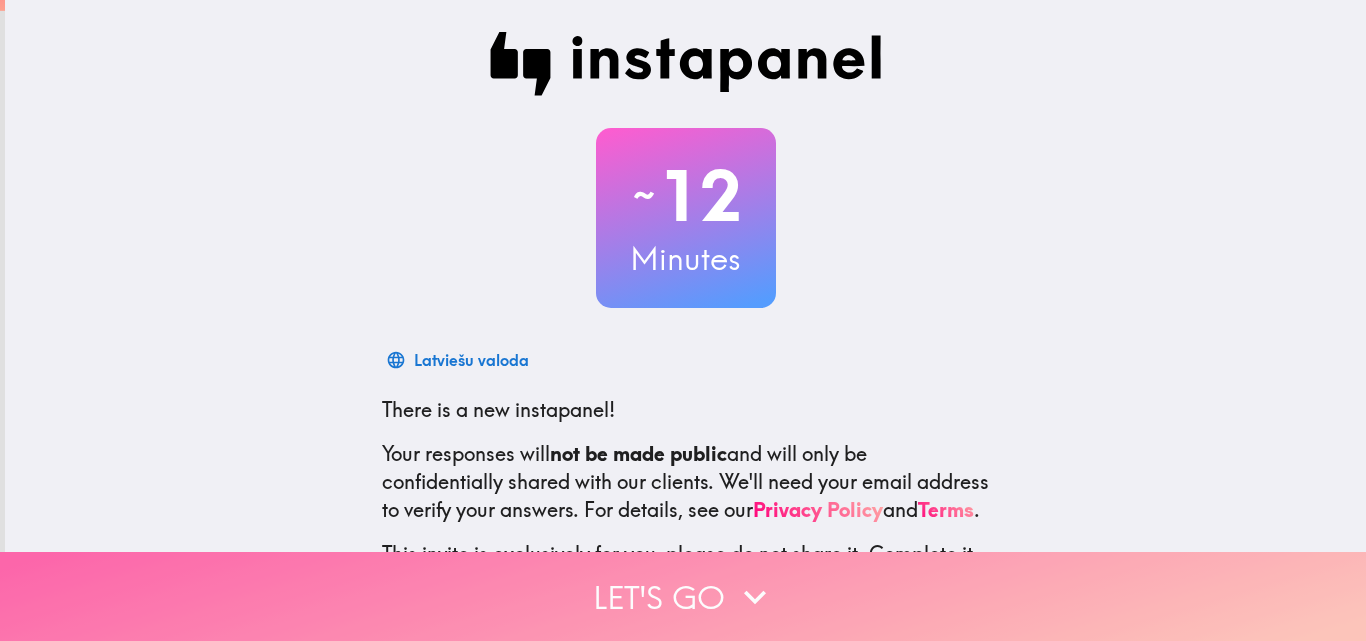 click on "Let's go" at bounding box center [683, 596] 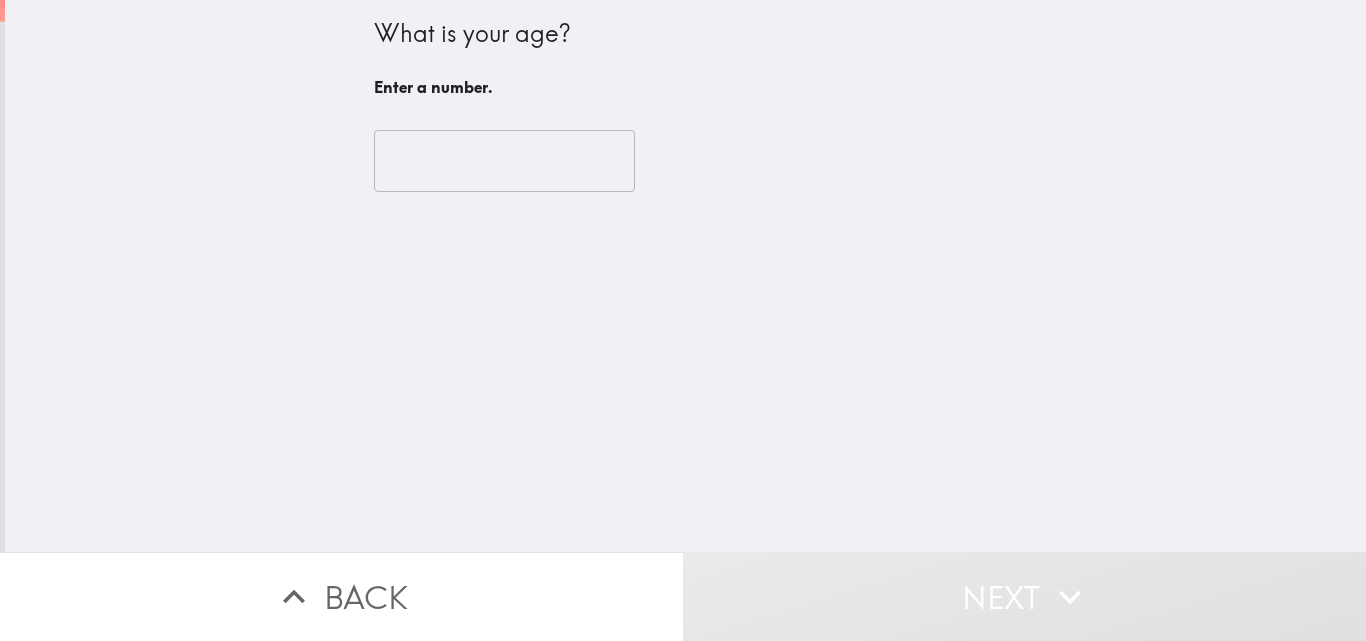 click at bounding box center [504, 161] 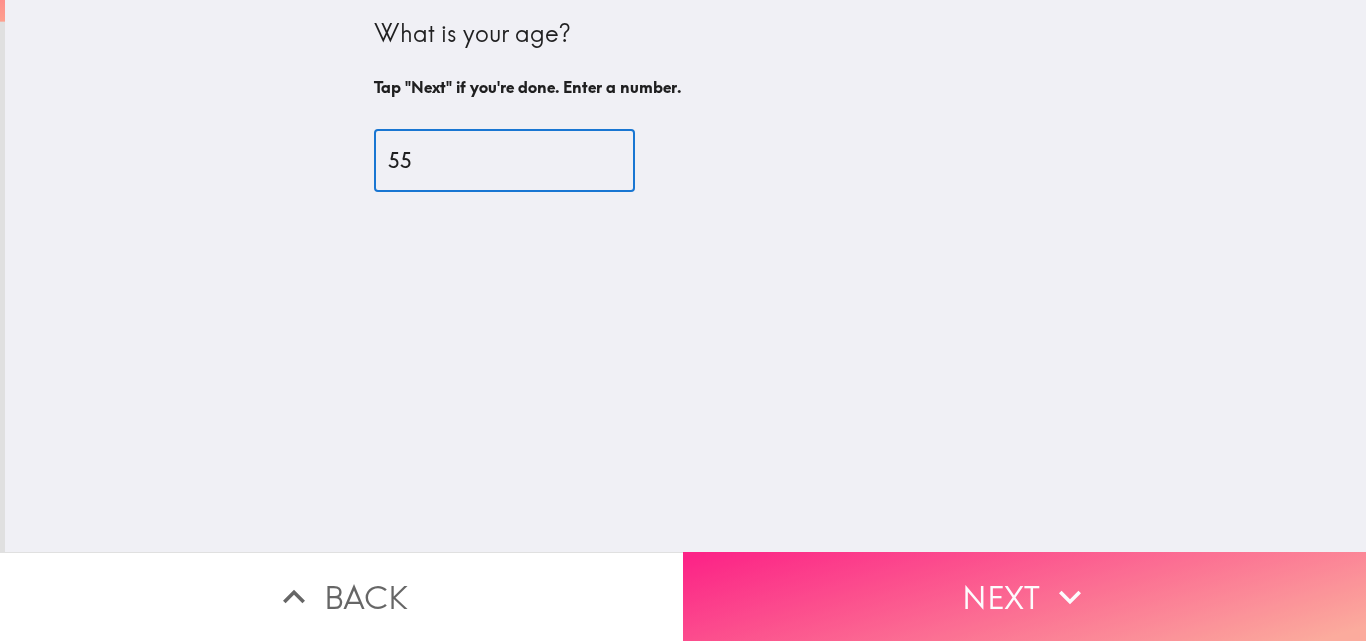 type on "55" 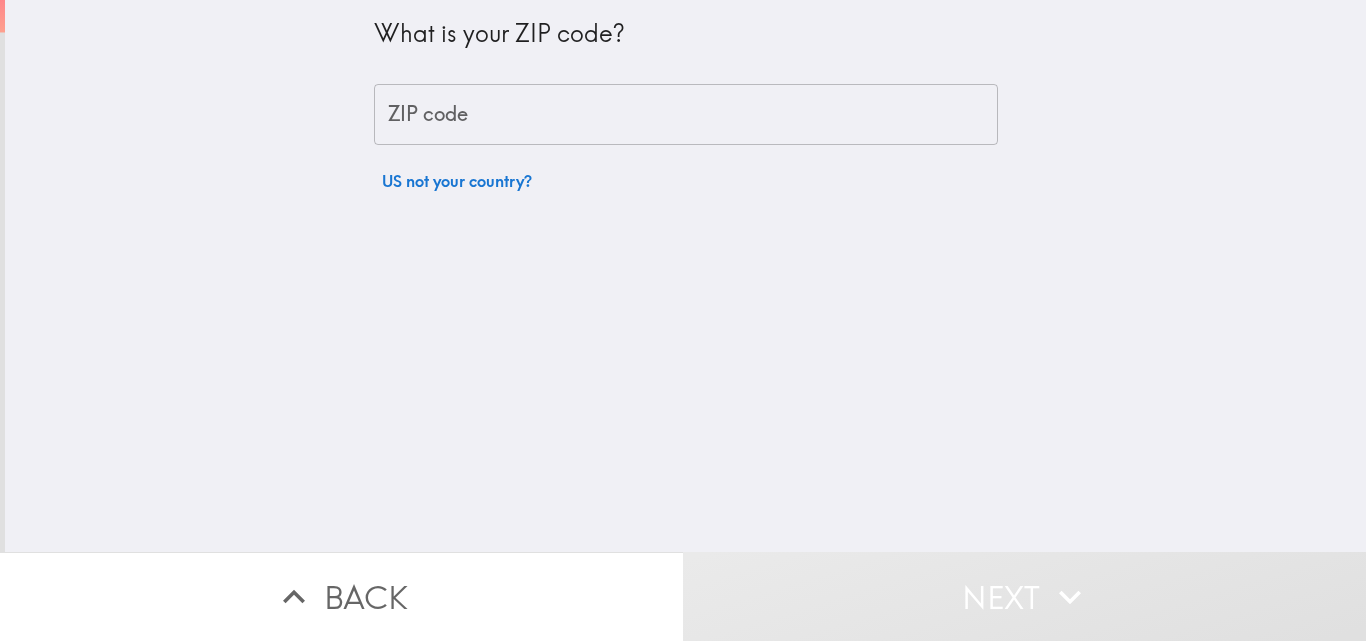 click on "ZIP code" at bounding box center [686, 115] 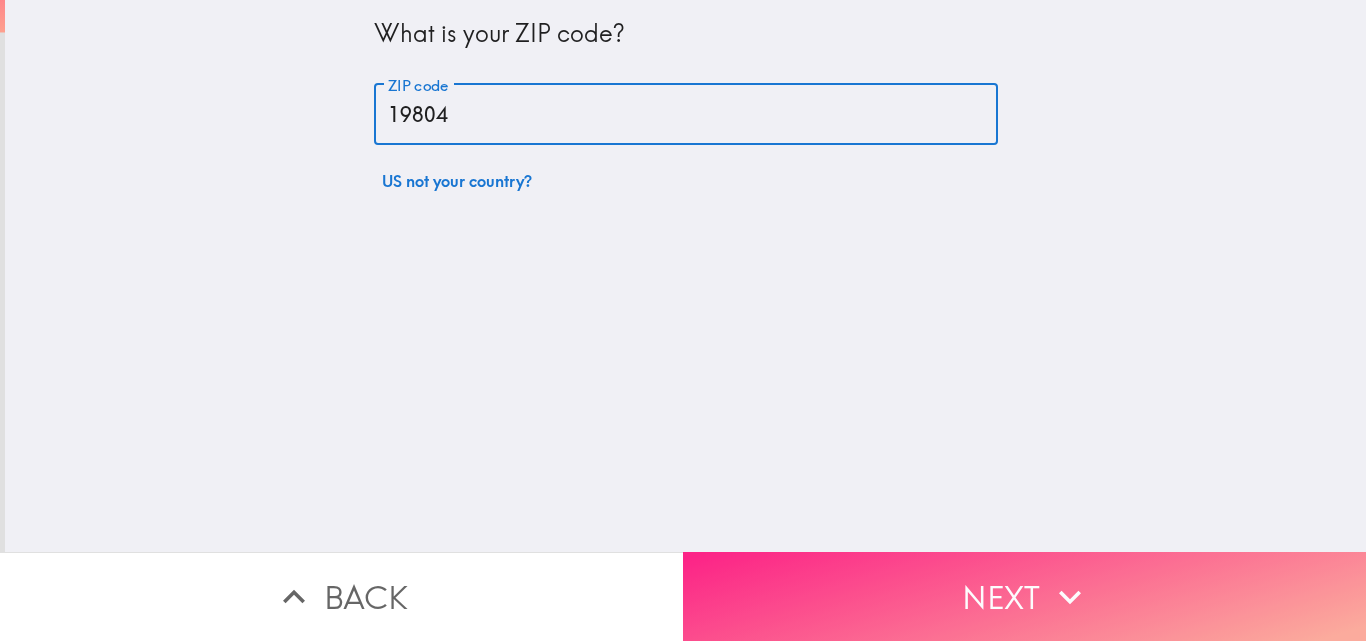 type on "19804" 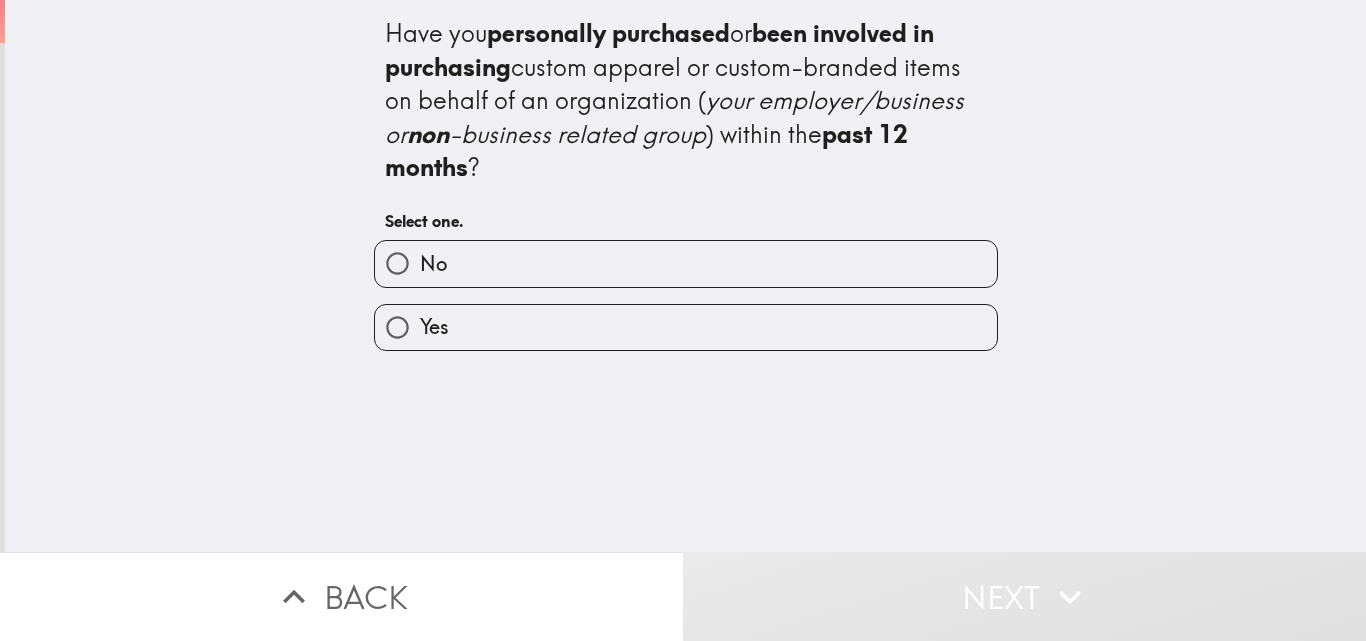 click on "Yes" at bounding box center [686, 327] 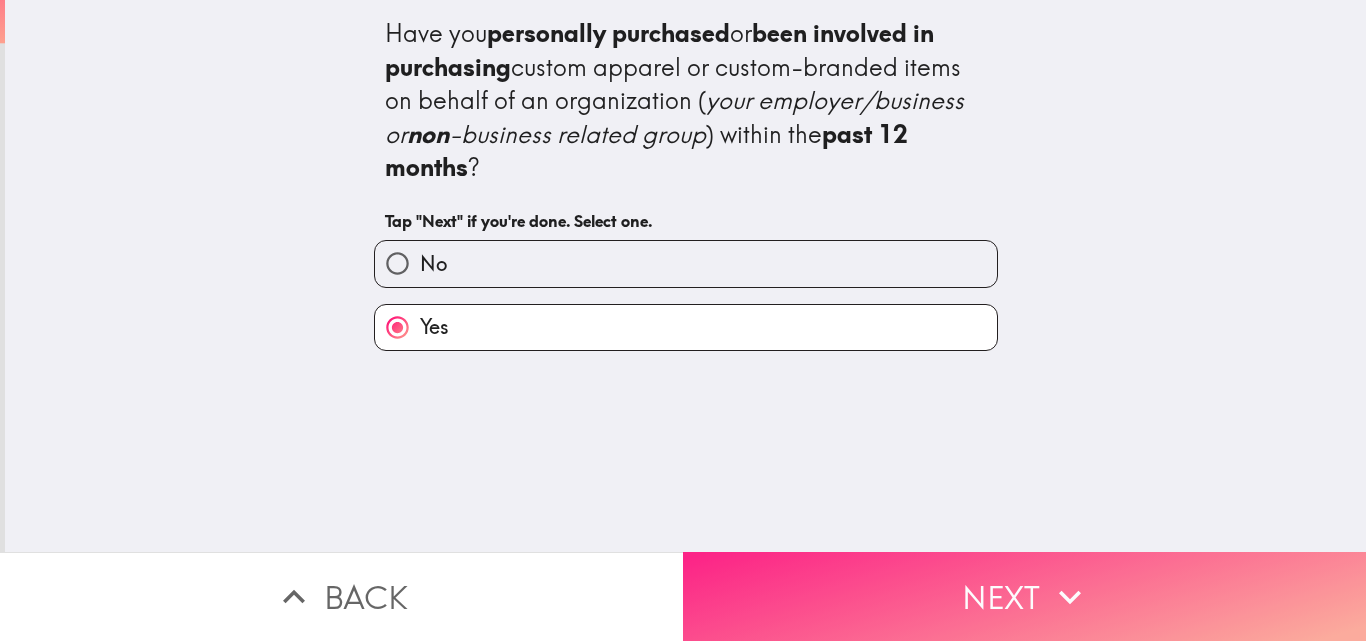click on "Next" at bounding box center (1024, 596) 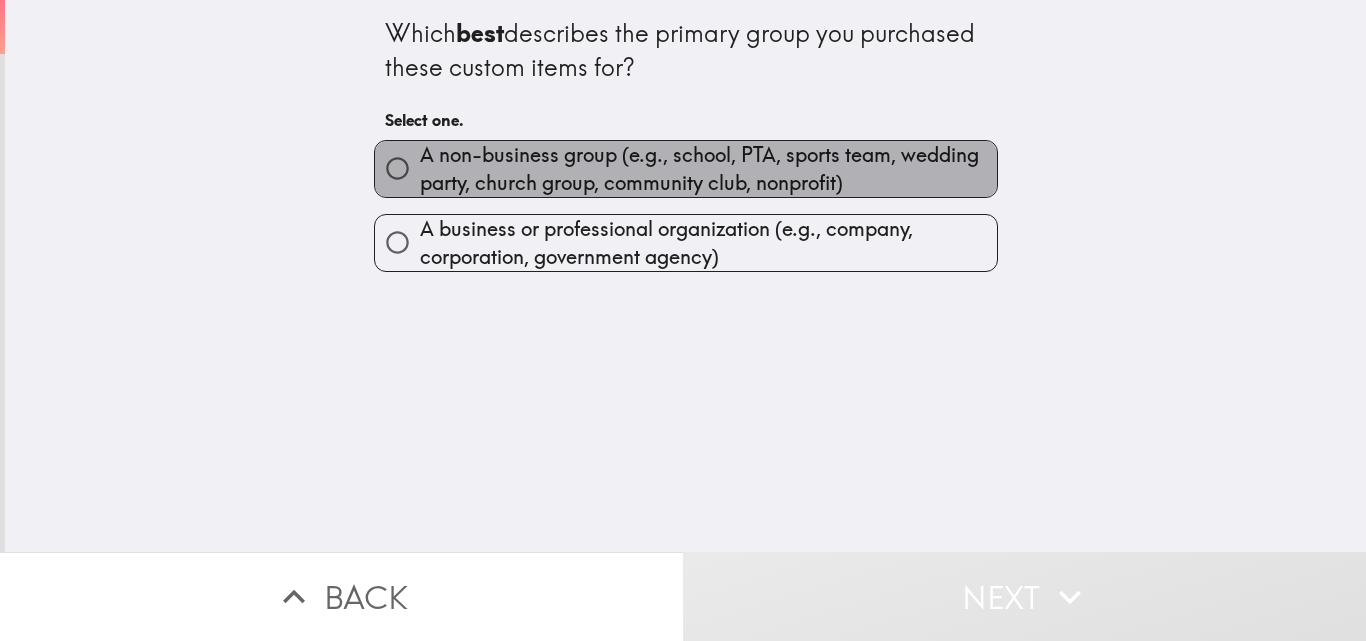 click on "A non-business group (e.g., school, PTA, sports team, wedding party, church group, community club, nonprofit)" at bounding box center [708, 169] 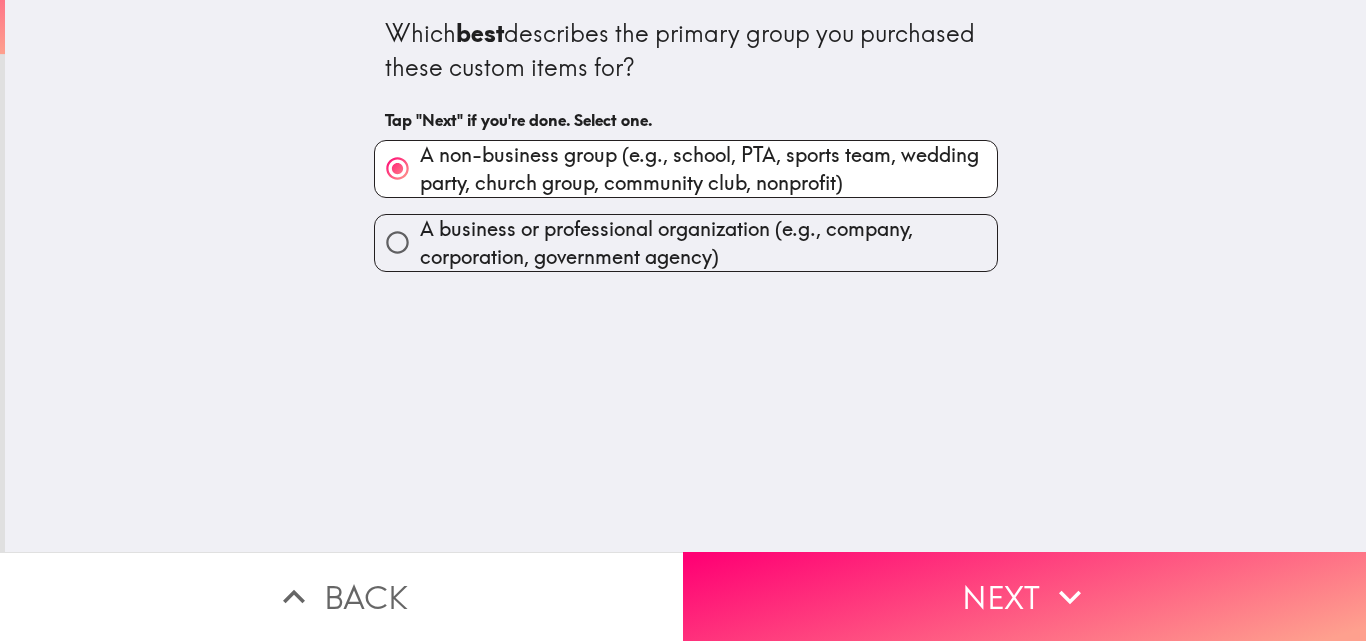 click on "A business or professional organization (e.g., company, corporation, government agency)" at bounding box center (708, 243) 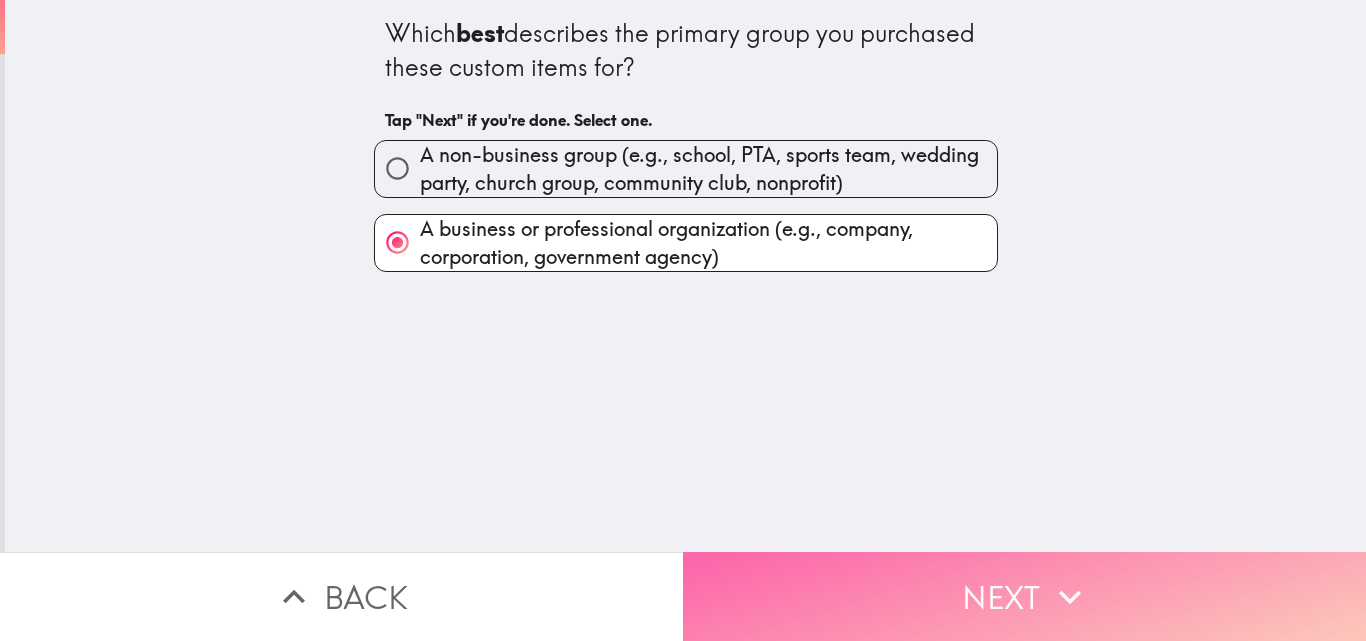 click on "Next" at bounding box center (1024, 596) 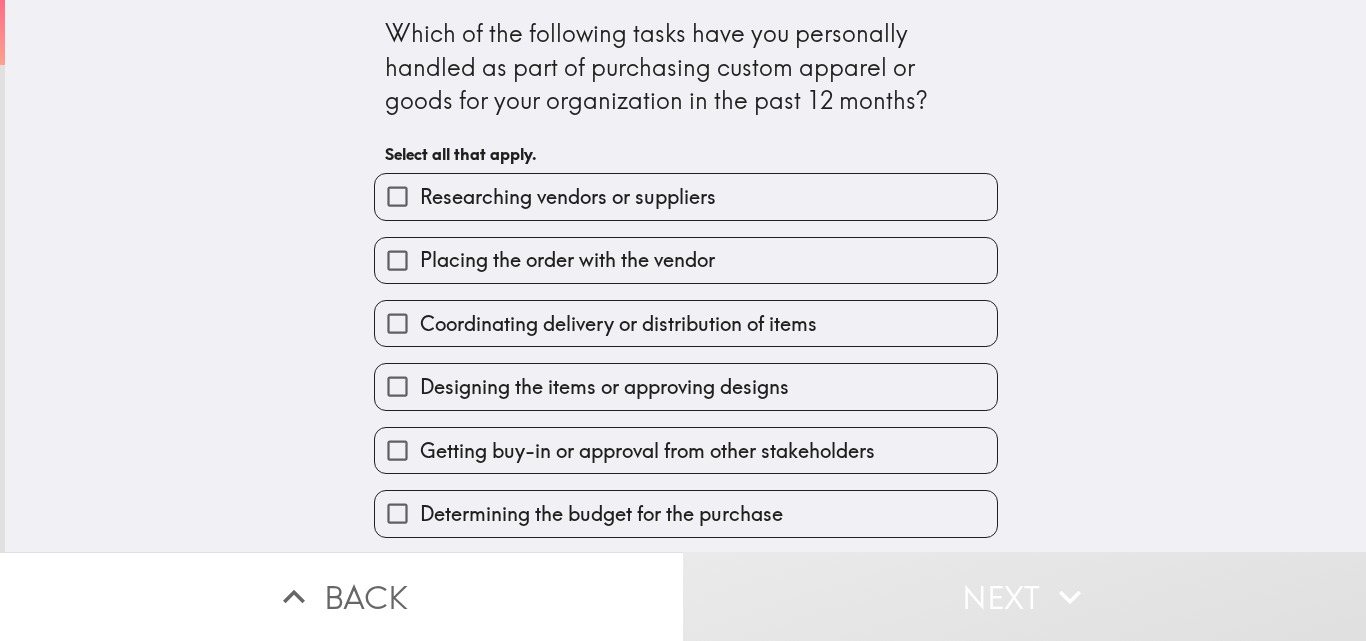 click on "Researching vendors or suppliers" at bounding box center [568, 197] 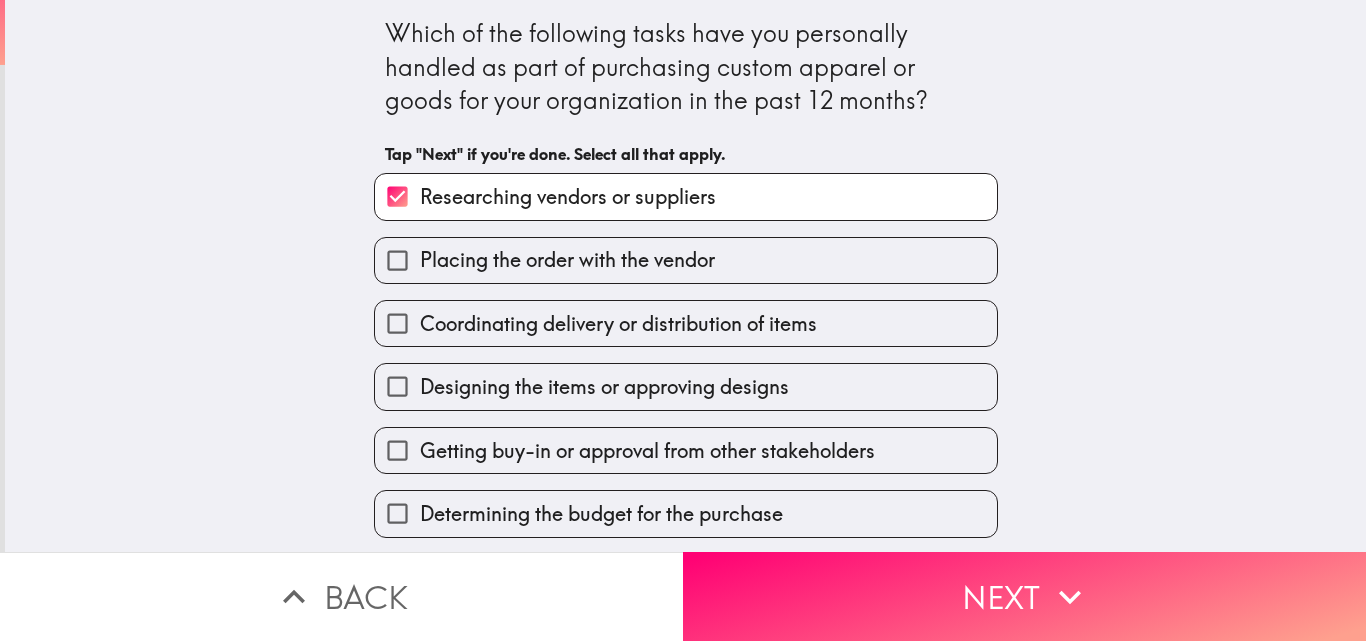 click on "Placing the order with the vendor" at bounding box center [567, 260] 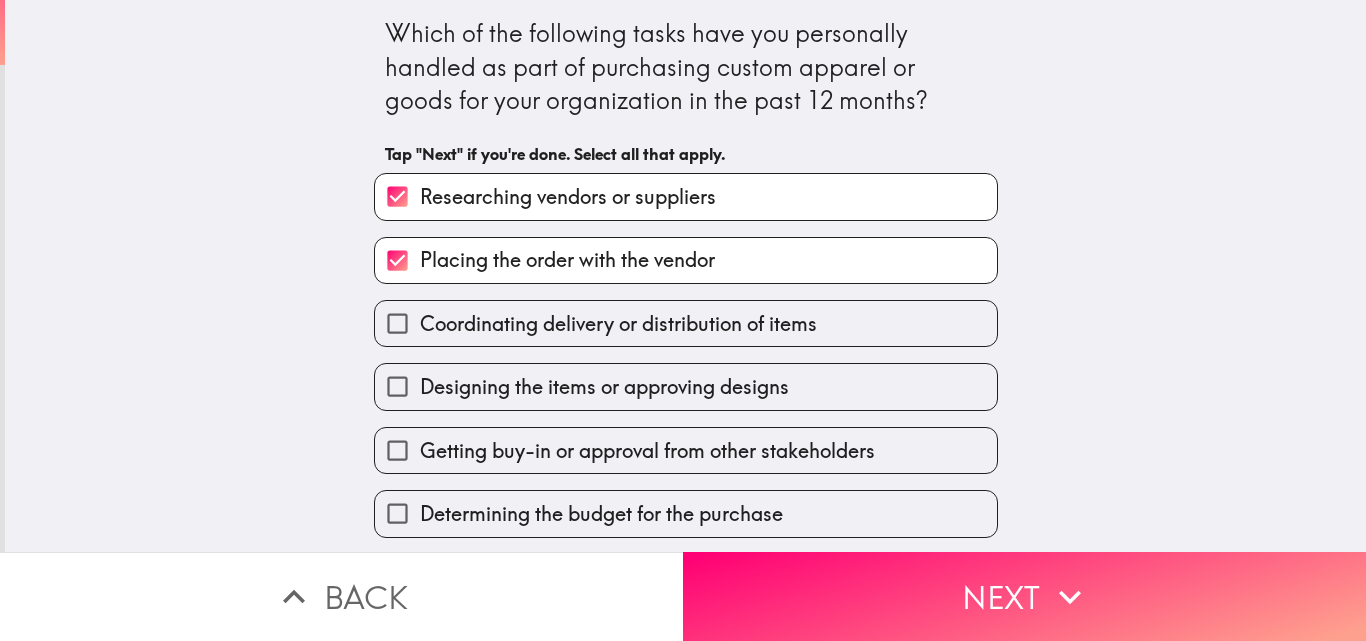 drag, startPoint x: 503, startPoint y: 329, endPoint x: 507, endPoint y: 355, distance: 26.305893 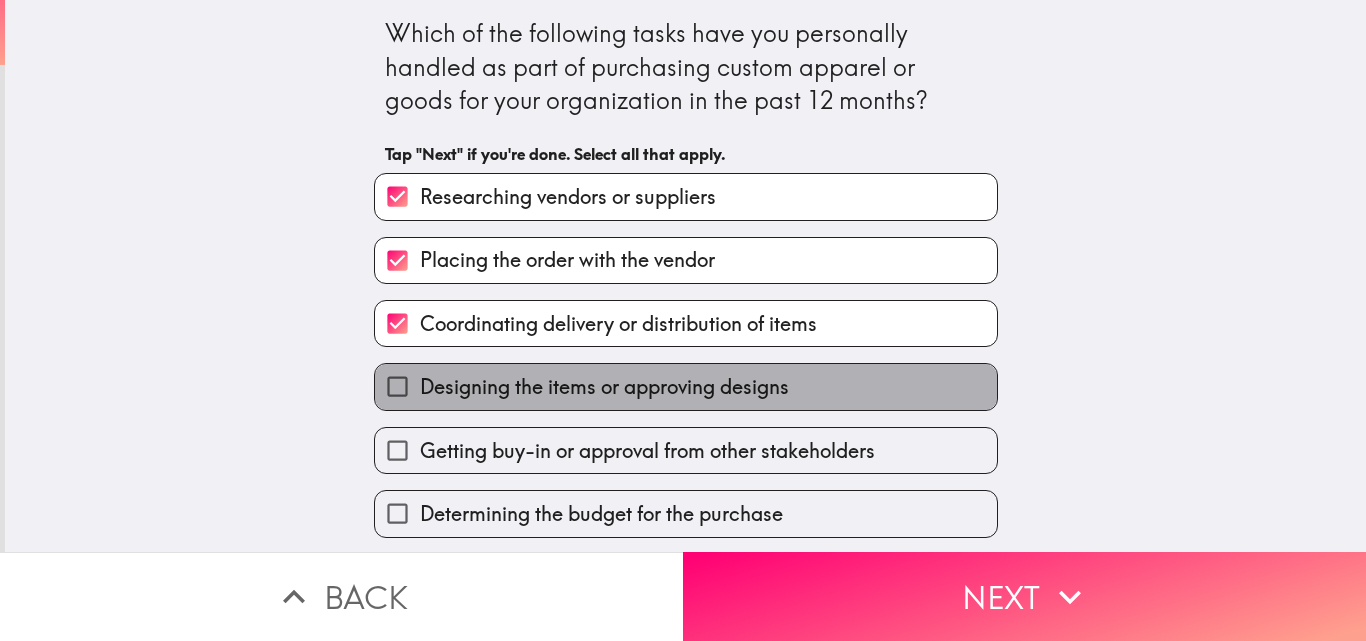 click on "Designing the items or approving designs" at bounding box center [604, 387] 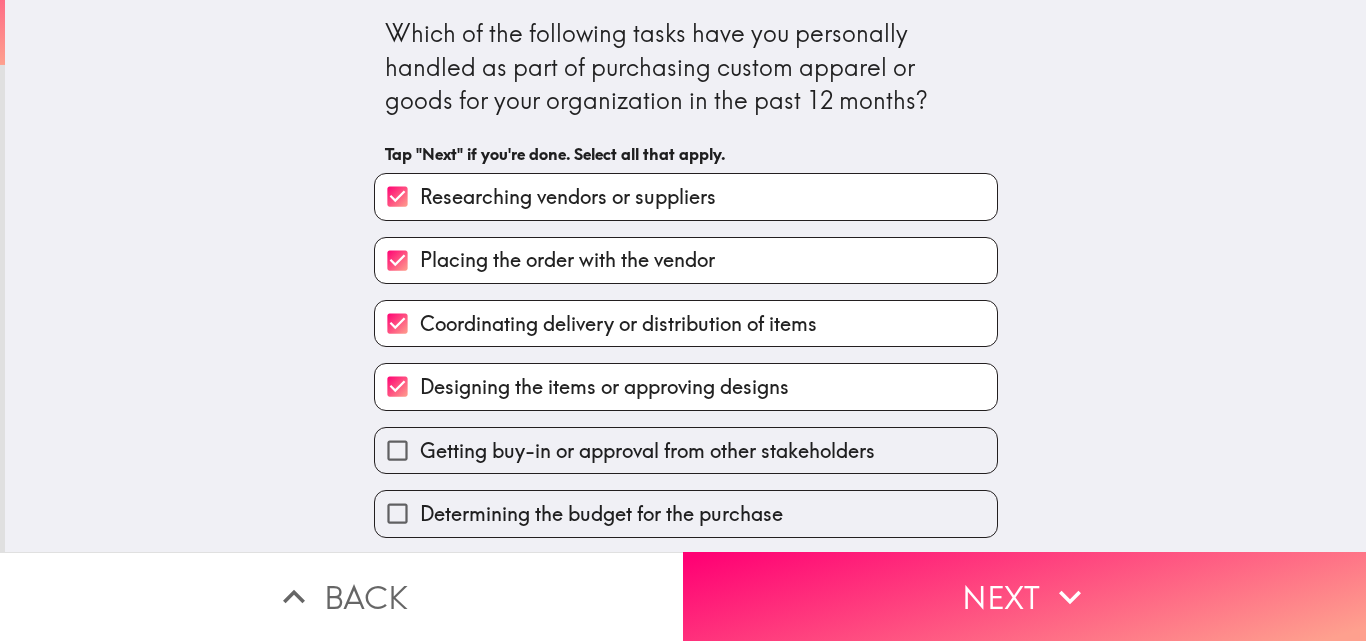 click on "Getting buy-in or approval from other stakeholders" at bounding box center (647, 451) 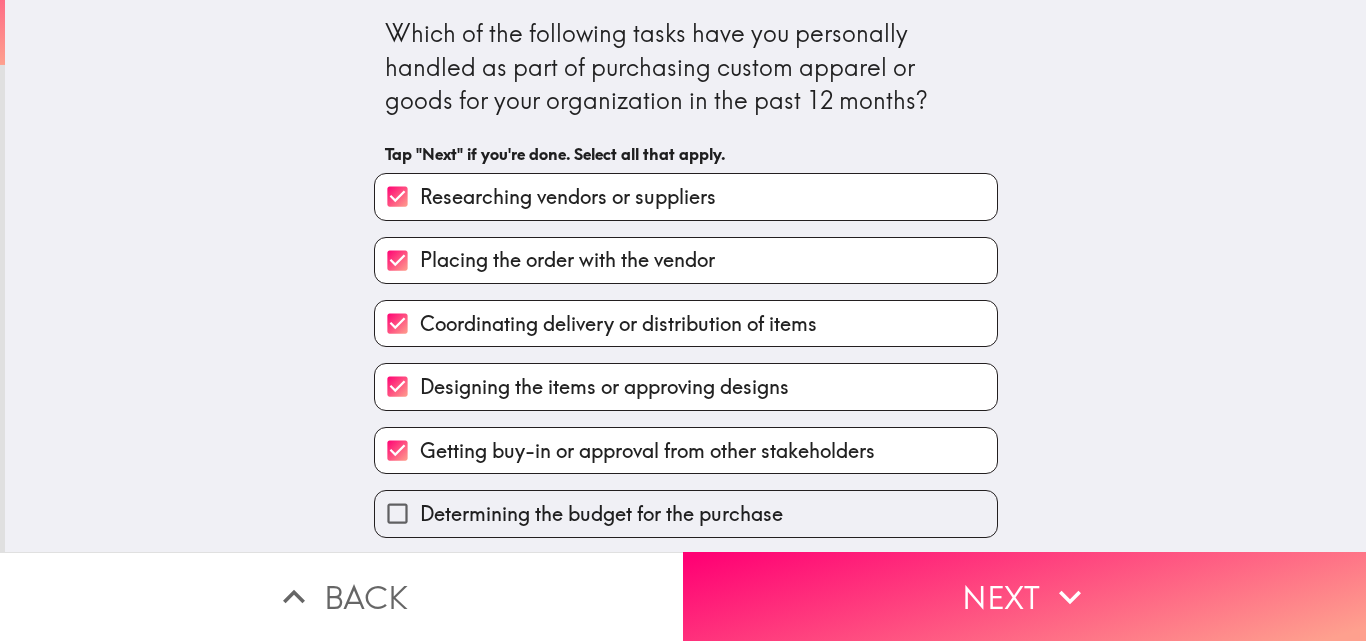 click on "Determining the budget for the purchase" at bounding box center (601, 514) 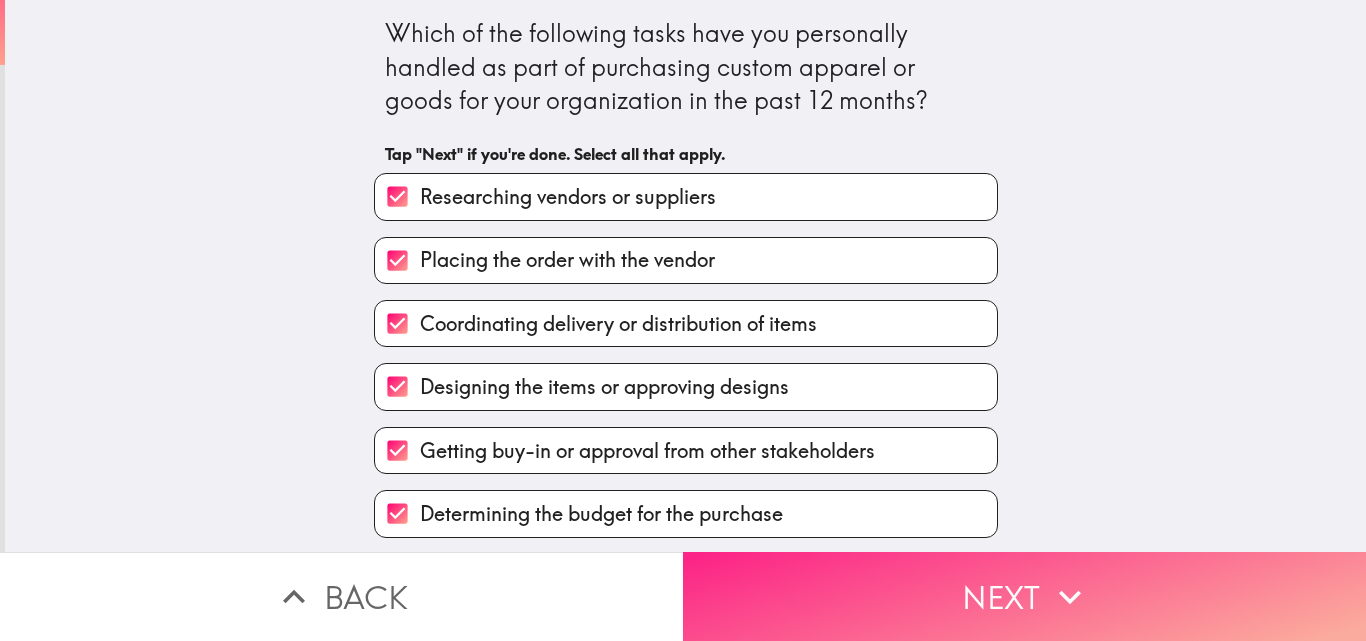 click on "Next" at bounding box center [1024, 596] 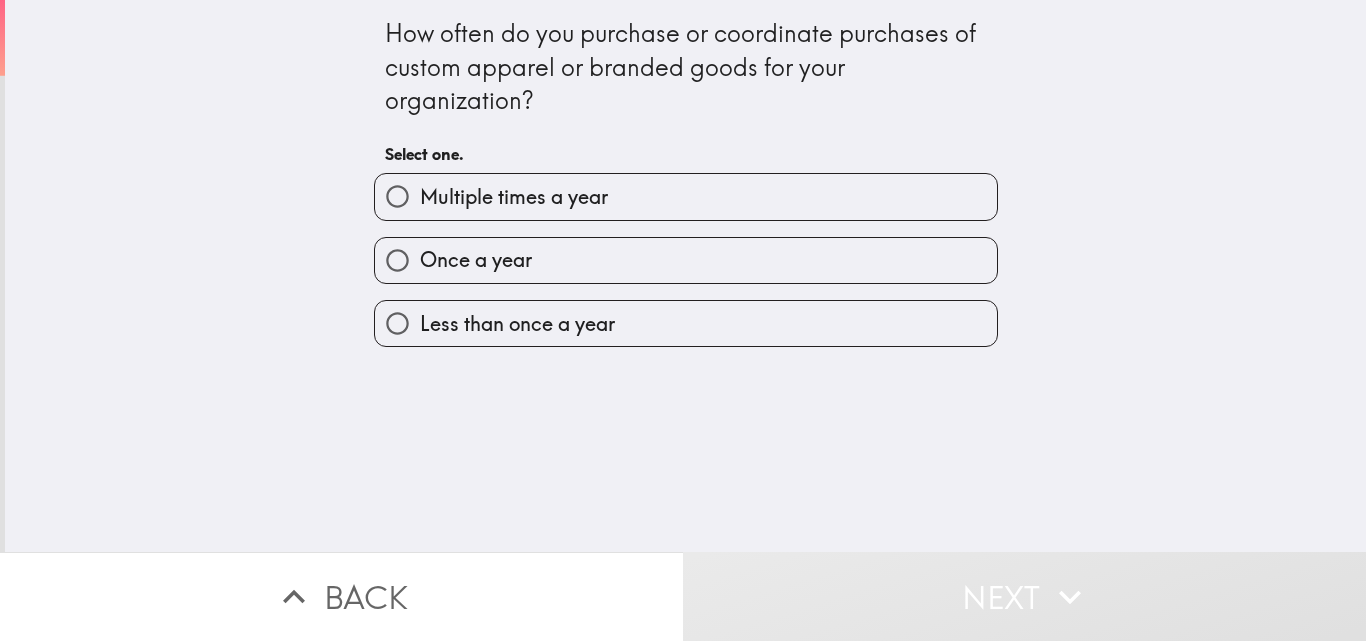 click on "Multiple times a year" at bounding box center [514, 197] 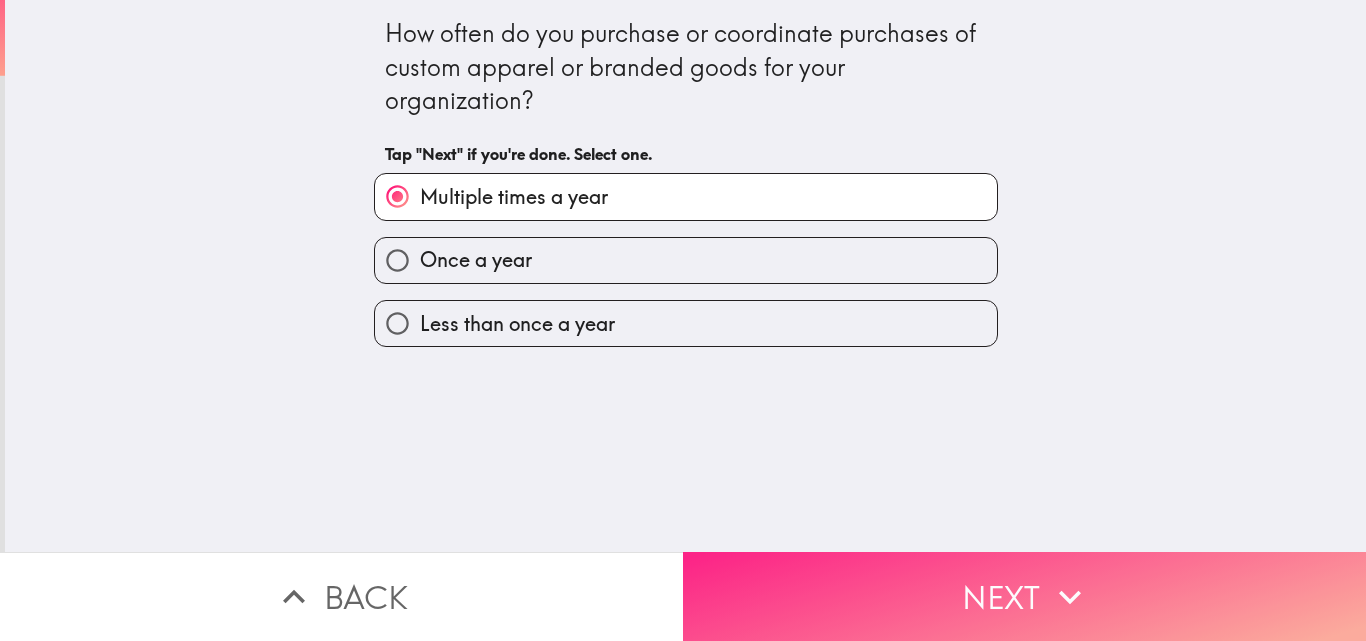 click on "Next" at bounding box center [1024, 596] 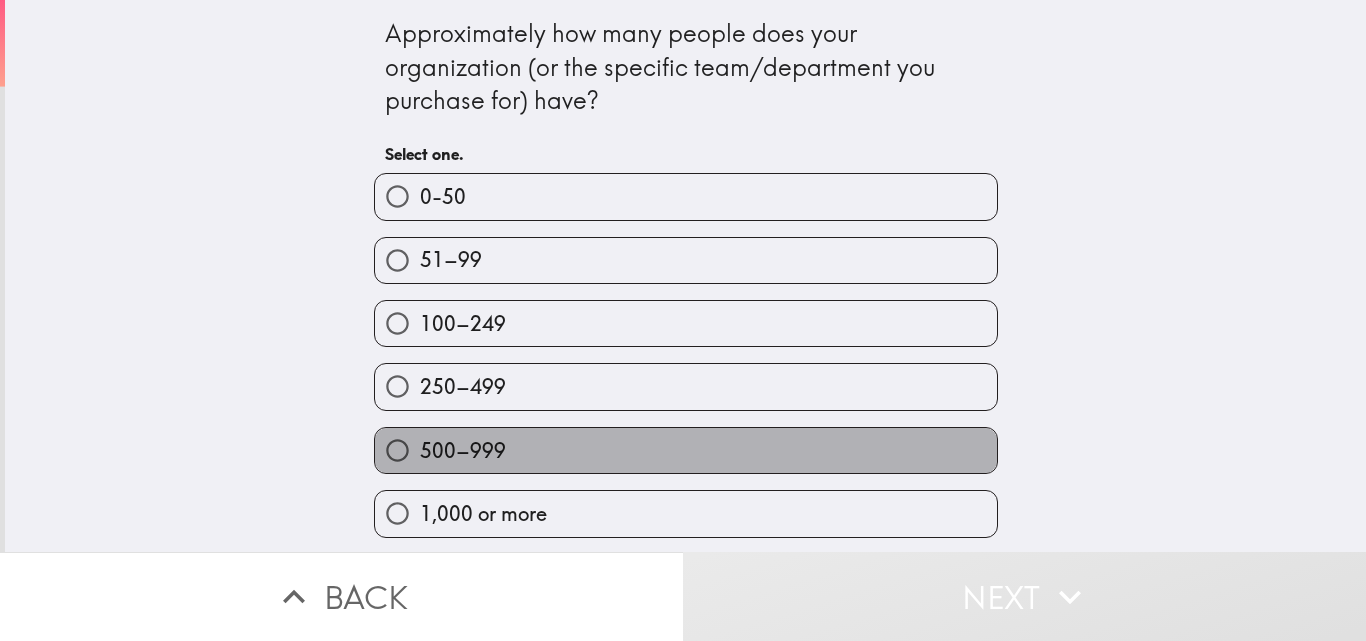 click on "500–999" at bounding box center [686, 450] 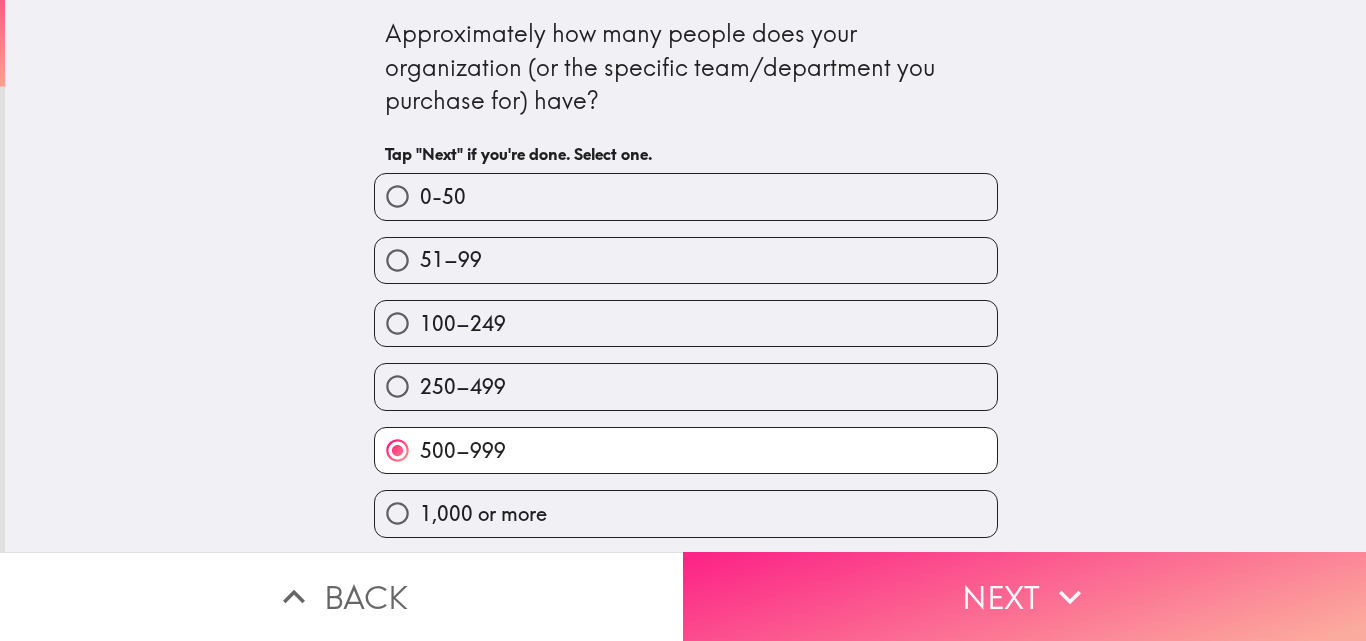click on "Next" at bounding box center [1024, 596] 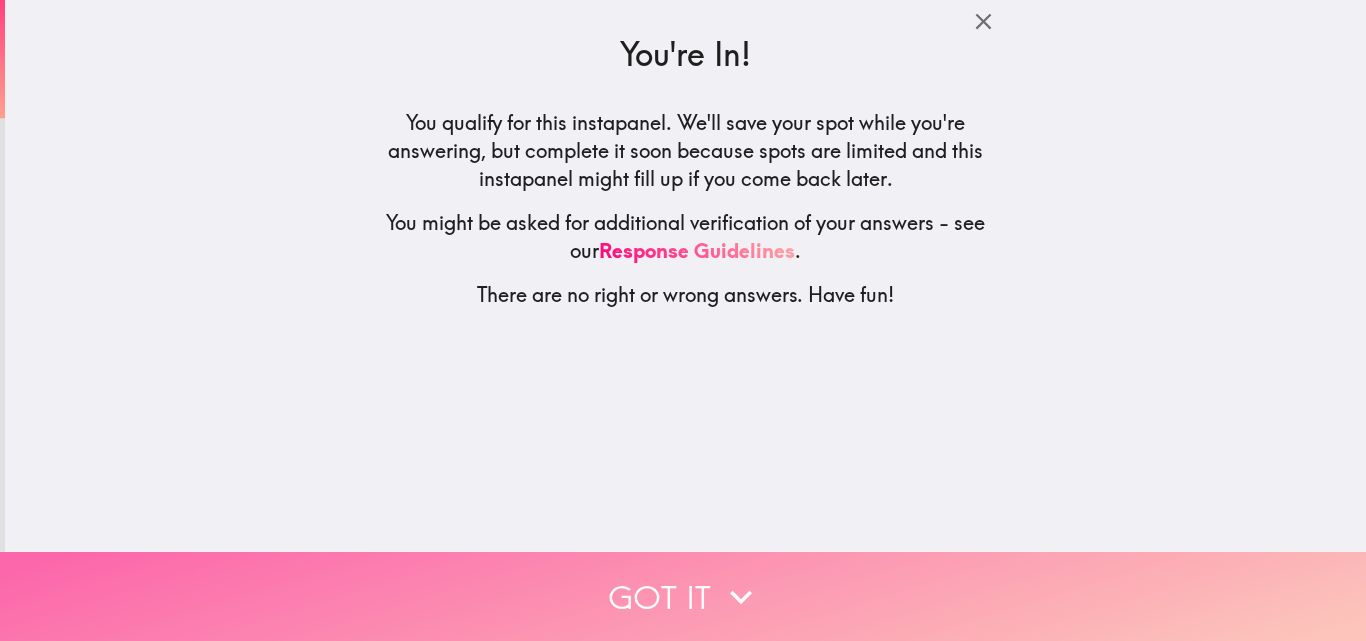 click 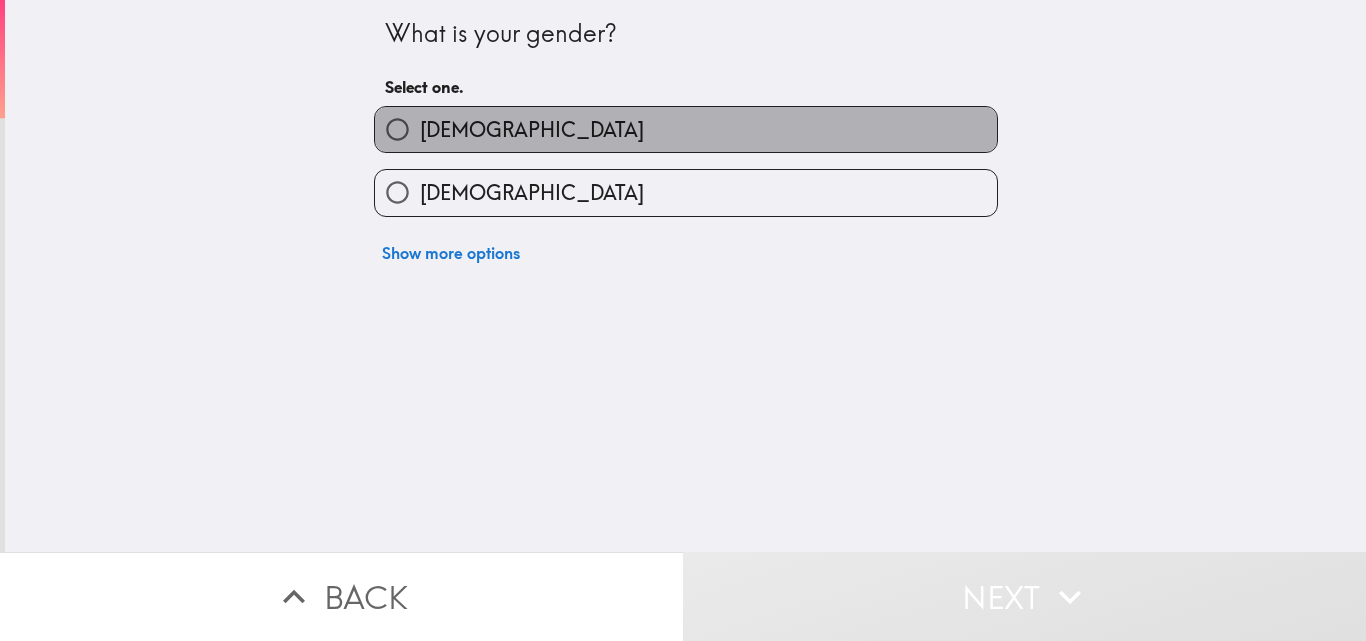 click on "[DEMOGRAPHIC_DATA]" at bounding box center (686, 129) 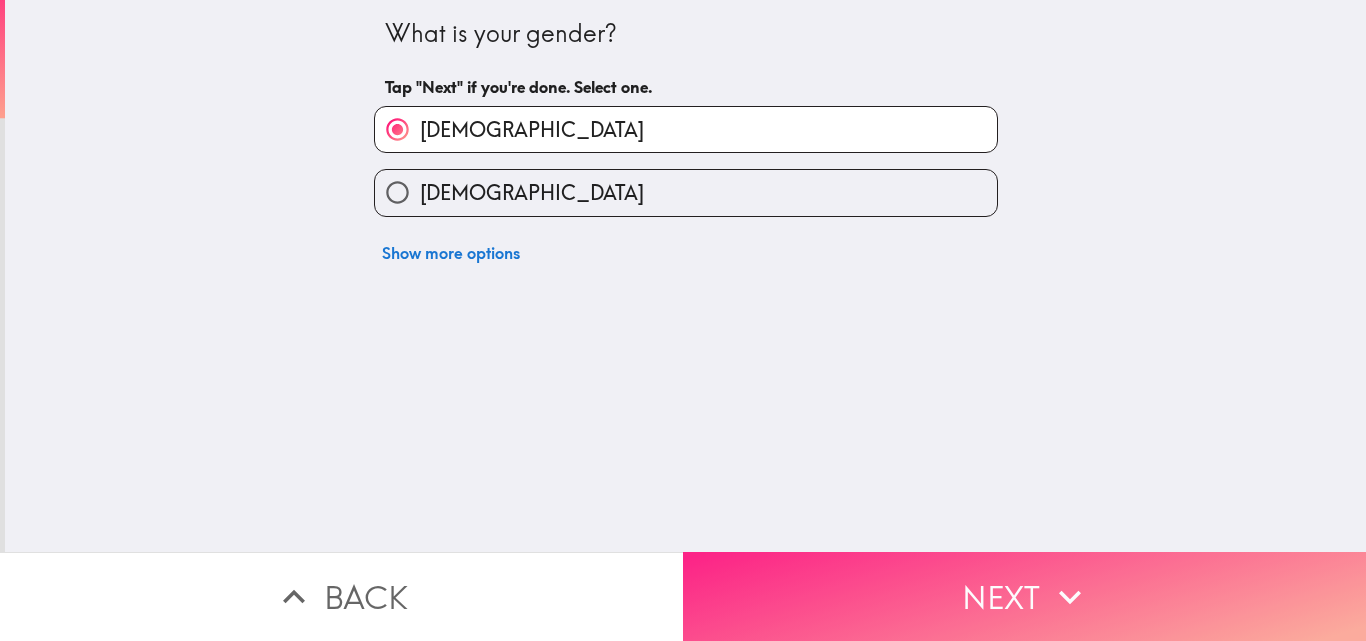 click on "Next" at bounding box center (1024, 596) 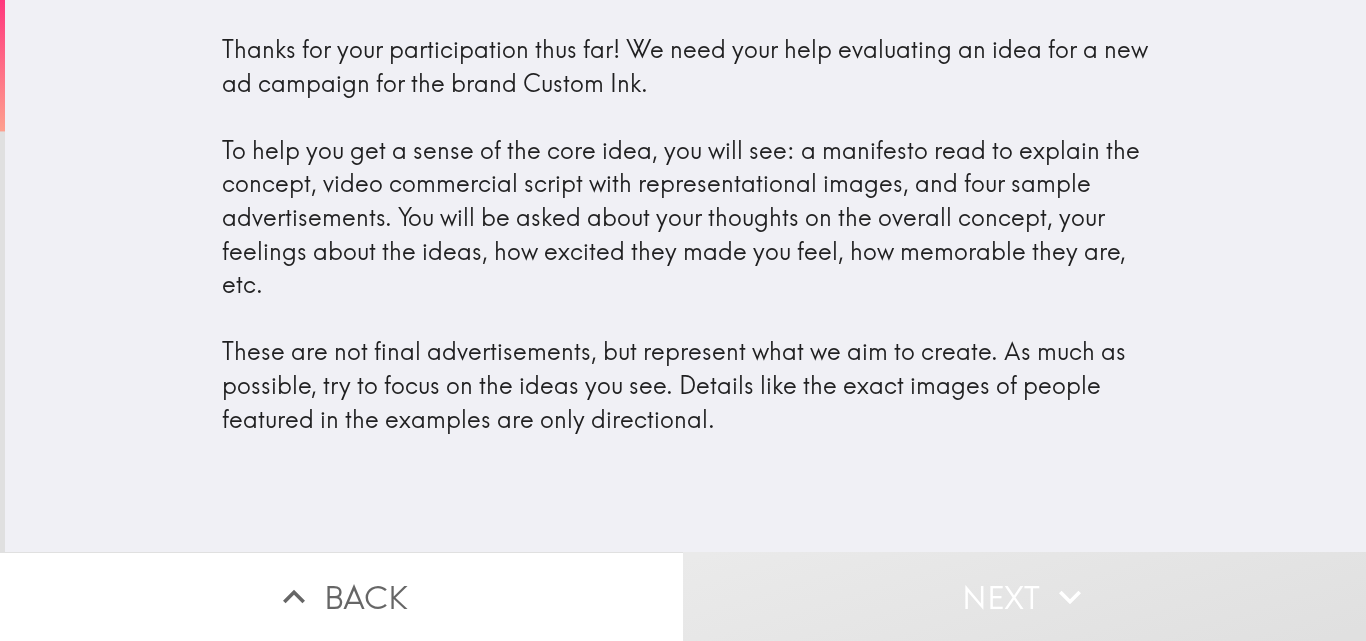click on "Thanks for your participation thus far! We need your help evaluating an idea for a new ad campaign for the brand Custom Ink.
To help you get a sense of the core idea, you will see: a manifesto read to explain the concept, video commercial script with representational images, and four sample advertisements. You will be asked about your thoughts on the overall concept, your feelings about the ideas, how excited they made you feel, how memorable they are, etc.
These are not final advertisements, but represent what we aim to create. As much as possible, try to focus on the ideas you see. Details like the exact images of people featured in the examples are only directional." at bounding box center [686, 234] 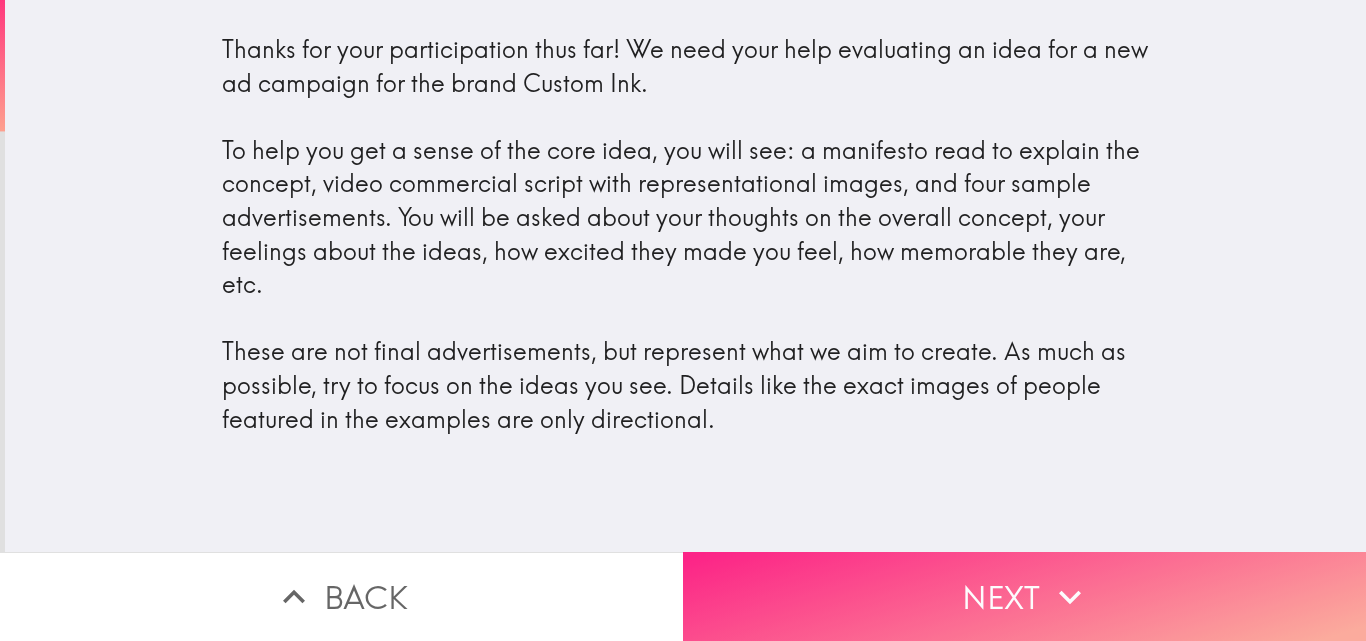 click on "Next" at bounding box center (1024, 596) 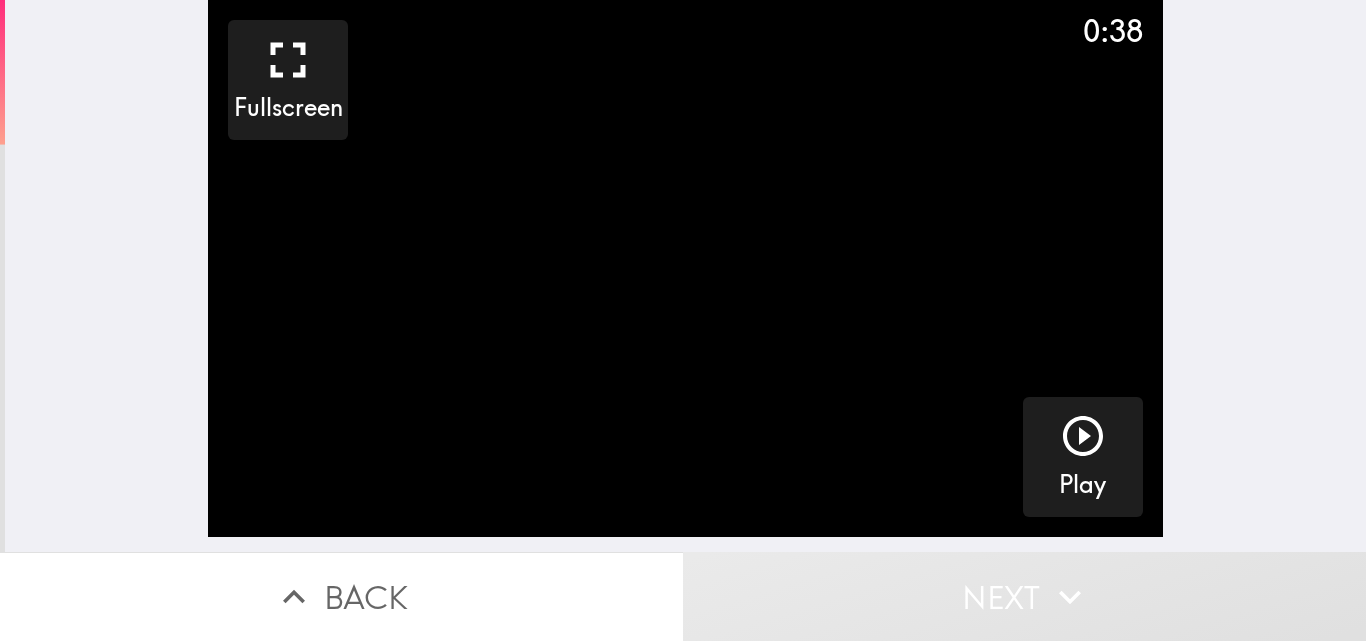 click 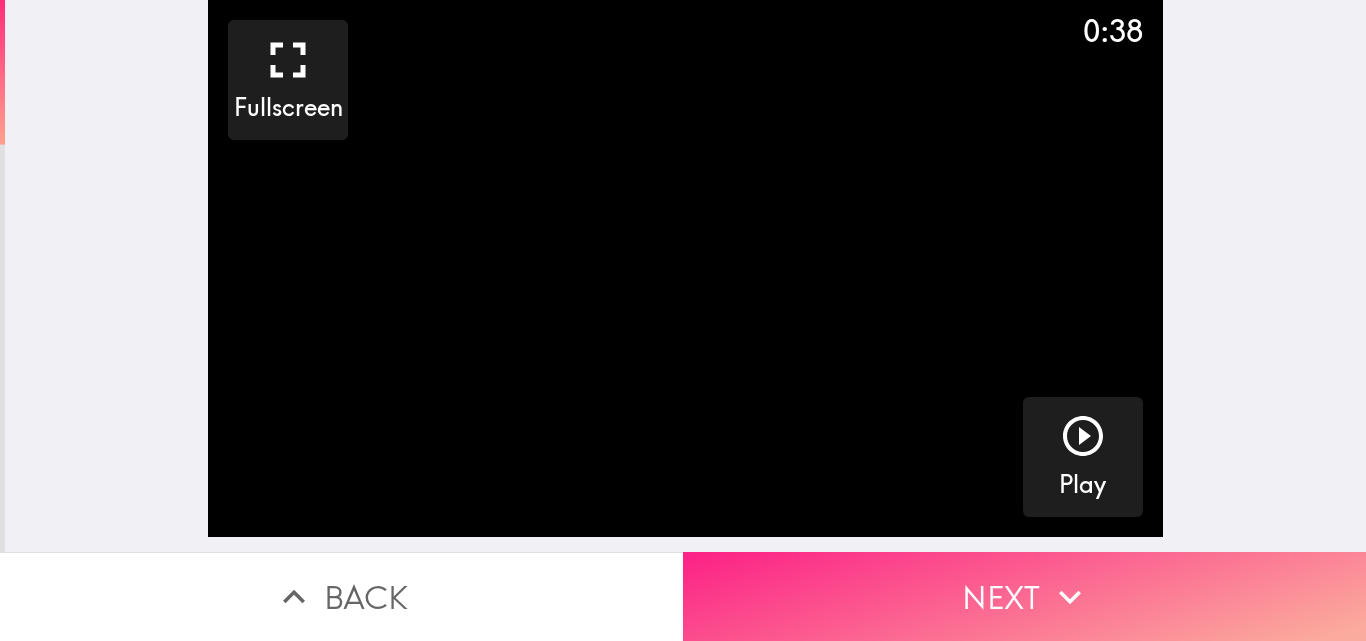 click on "Next" at bounding box center (1024, 596) 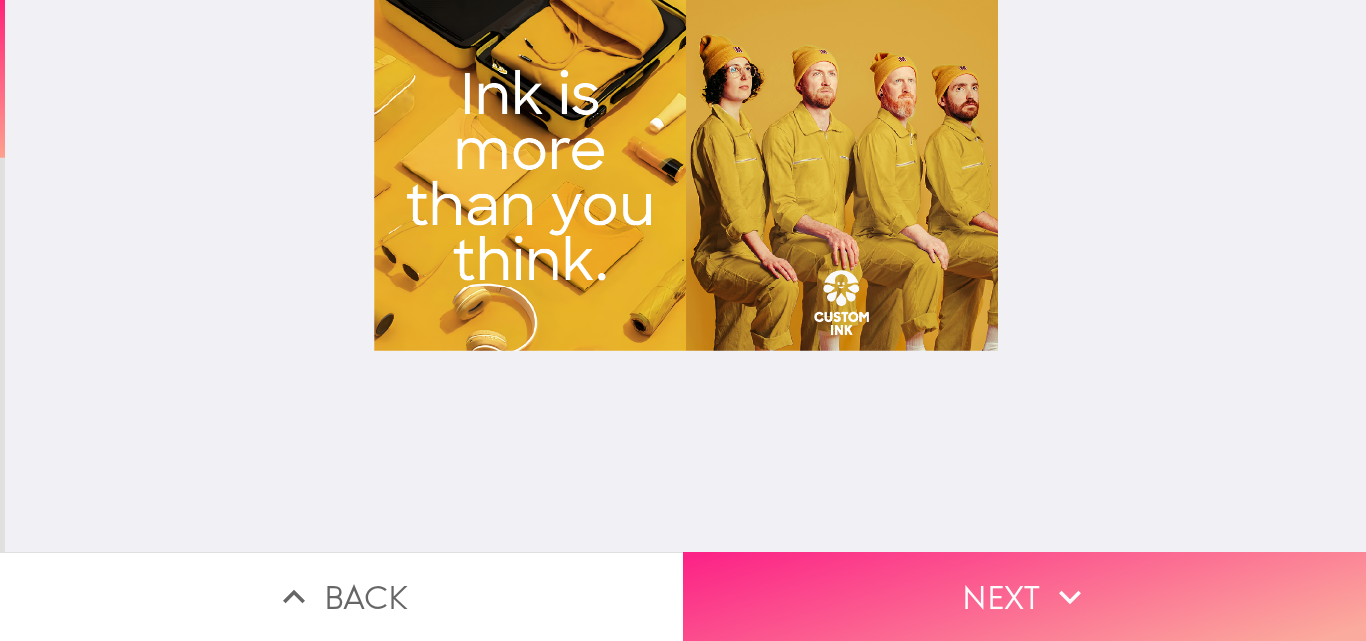 click on "Next" at bounding box center (1024, 596) 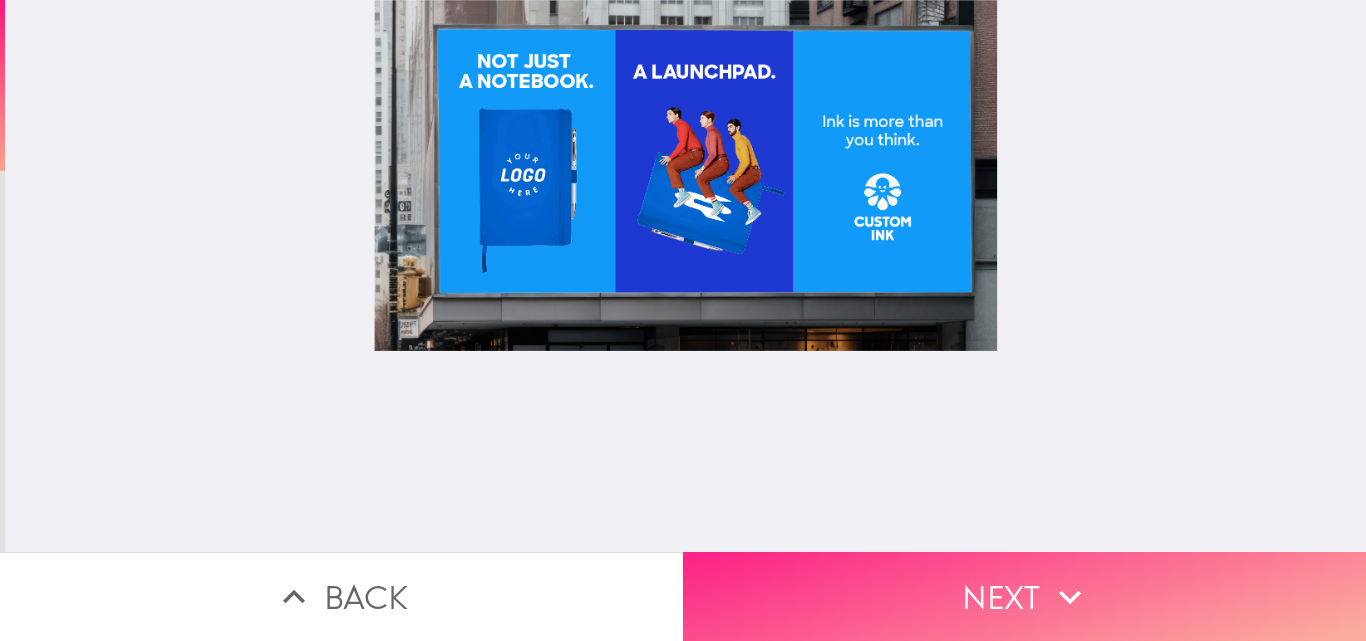 click on "Next" at bounding box center (1024, 596) 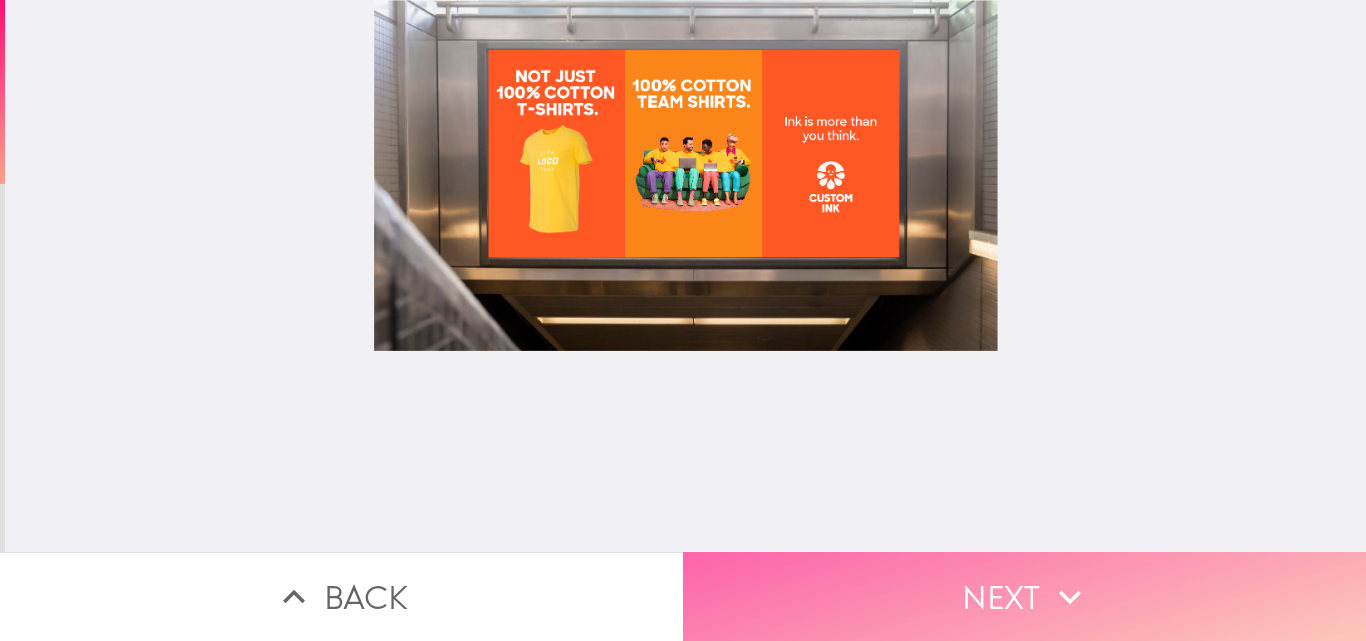 click on "Next" at bounding box center [1024, 596] 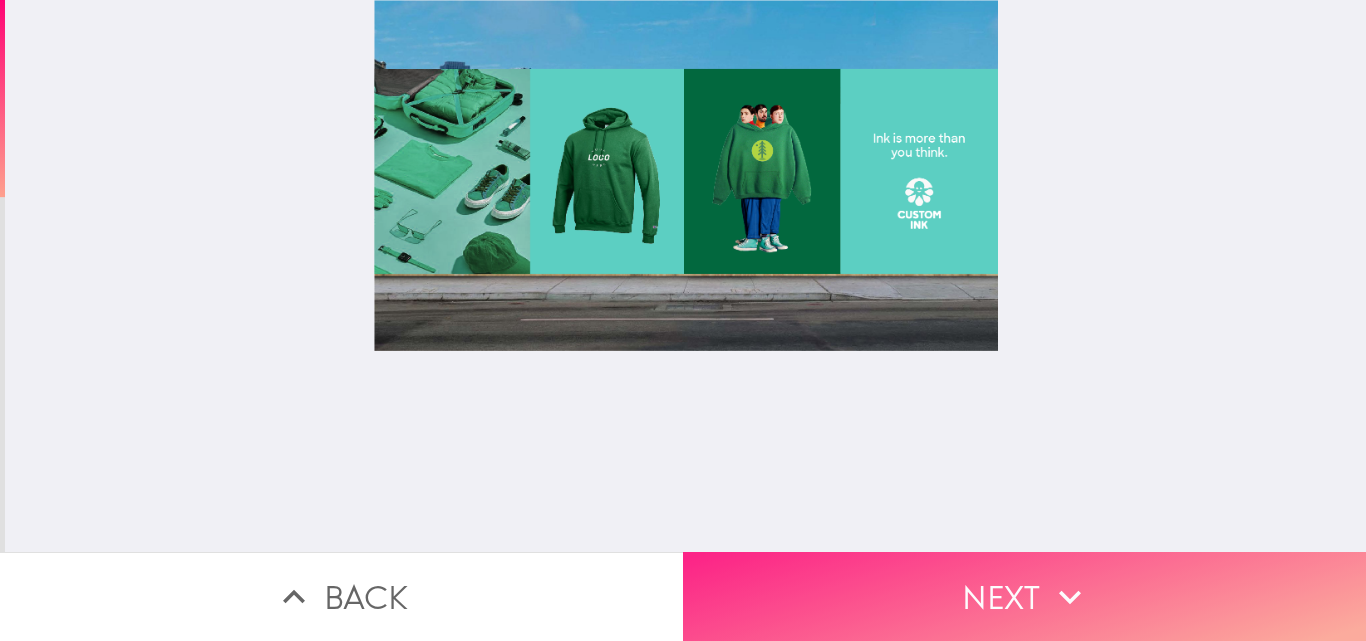 click on "Next" at bounding box center [1024, 596] 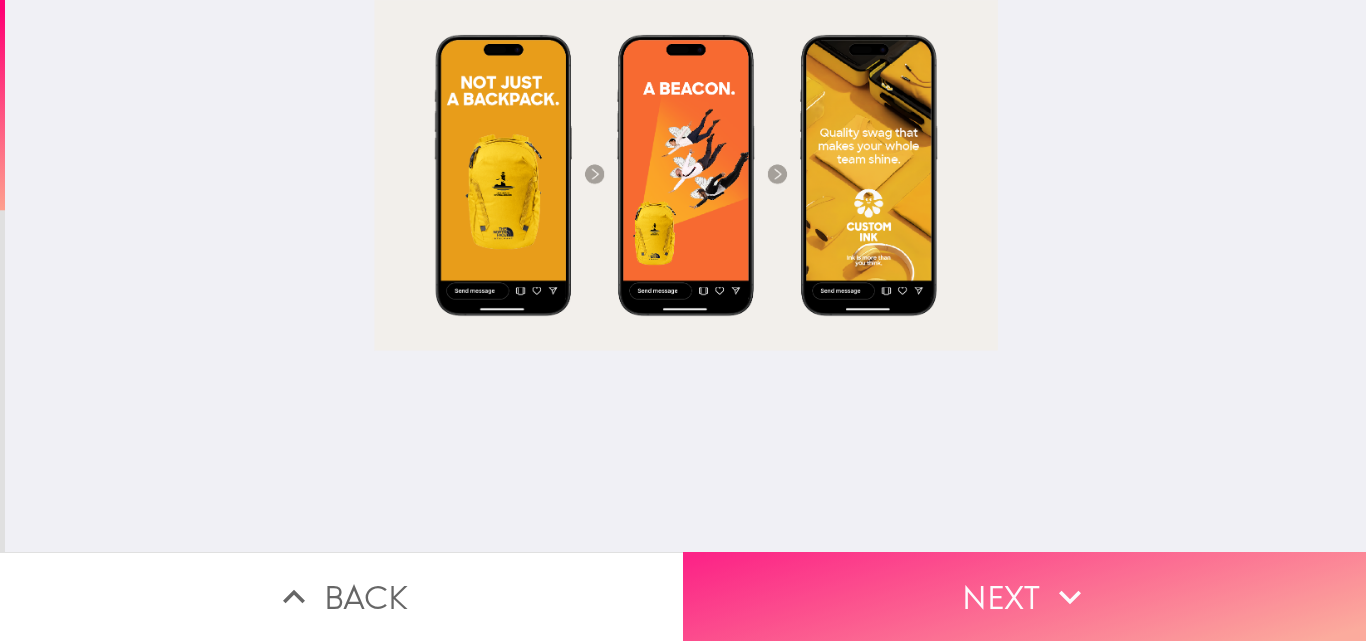 click on "Next" at bounding box center (1024, 596) 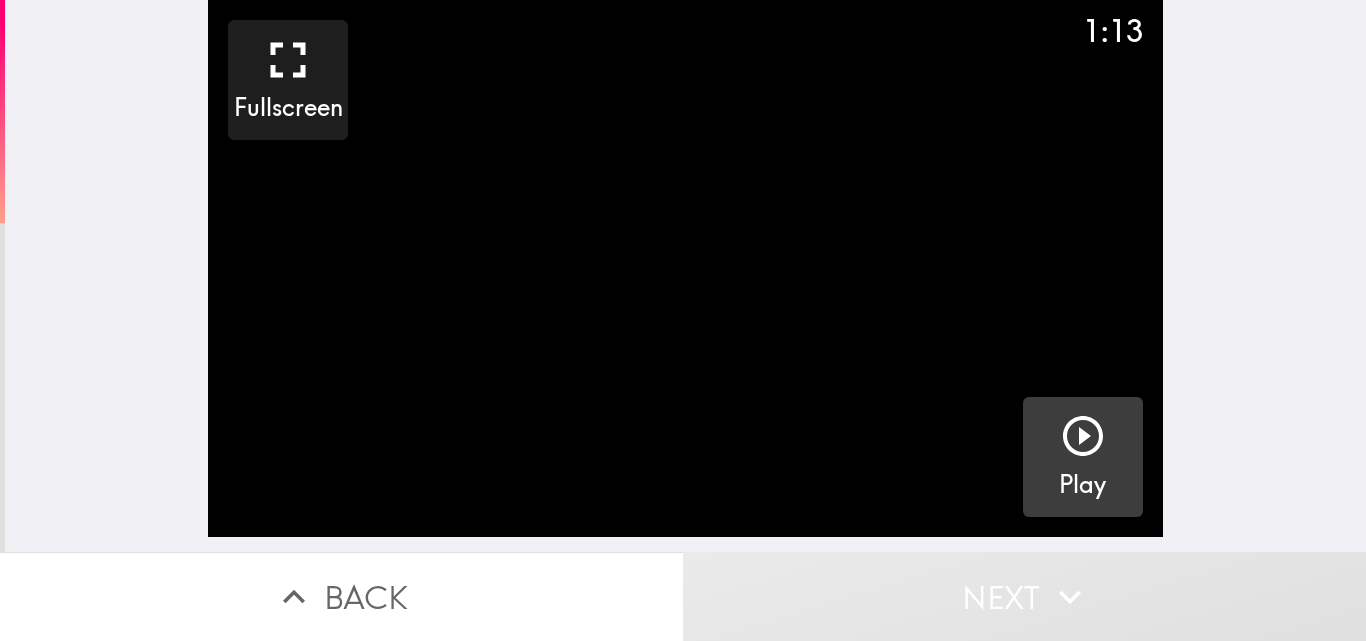 click 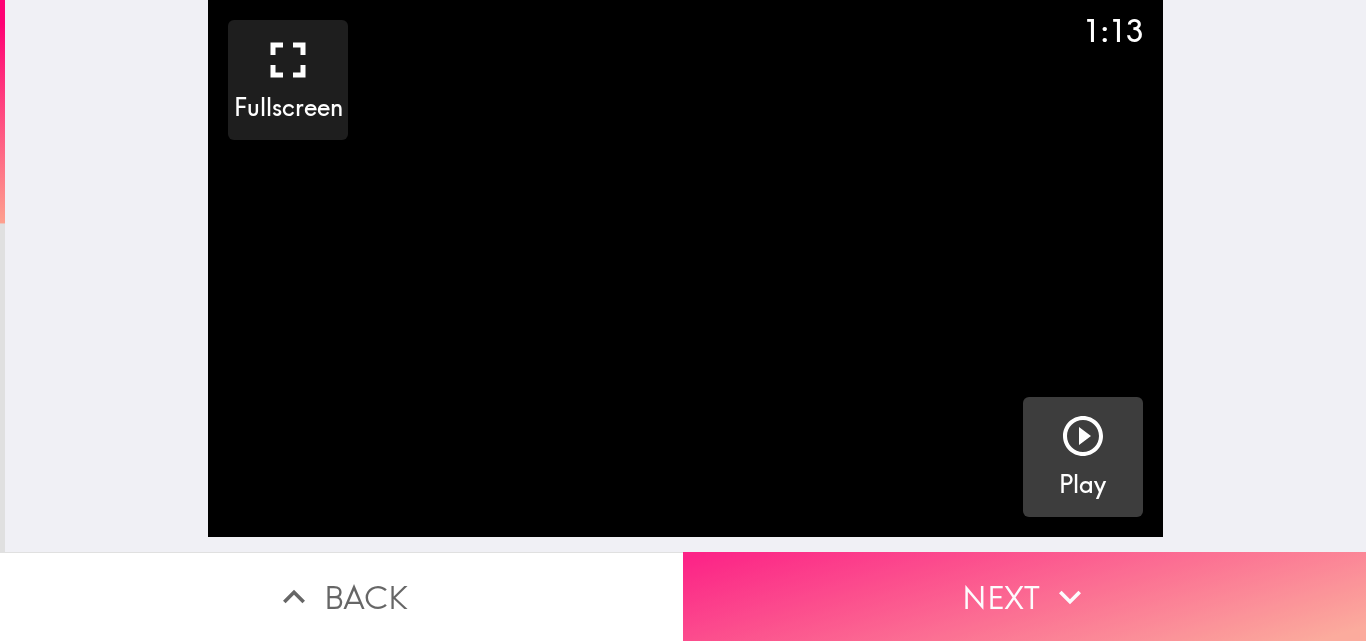 click on "Next" at bounding box center (1024, 596) 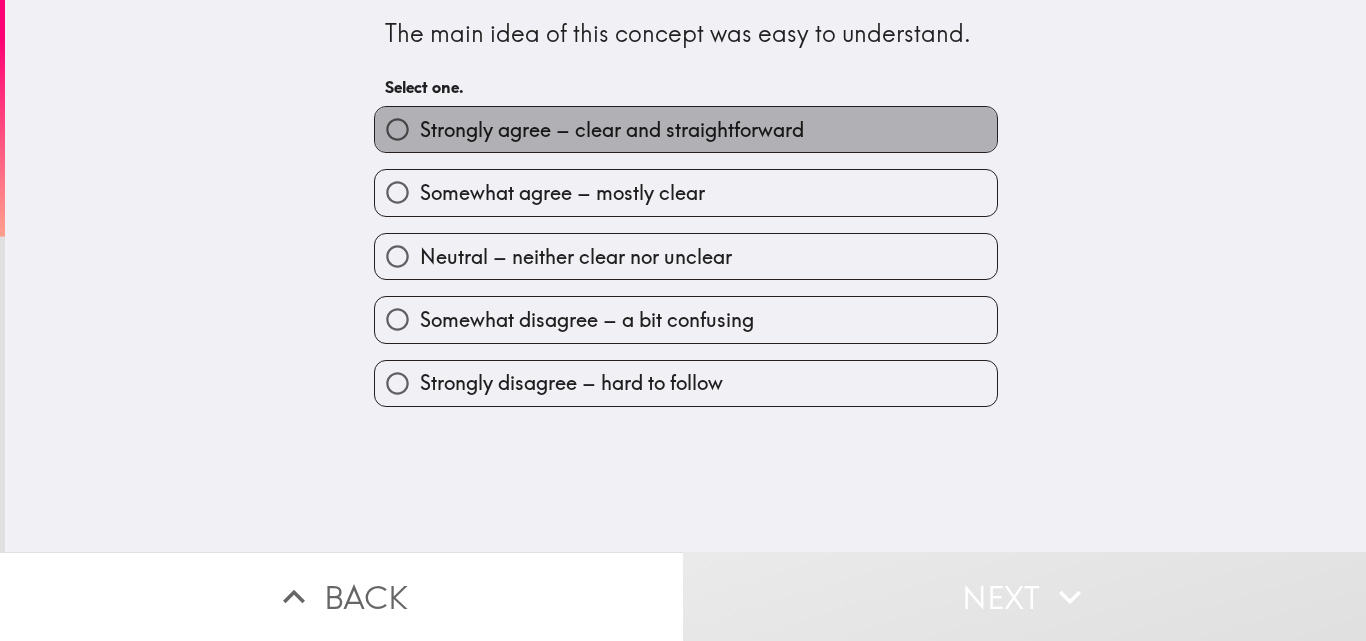 click on "Strongly agree – clear and straightforward" at bounding box center (612, 130) 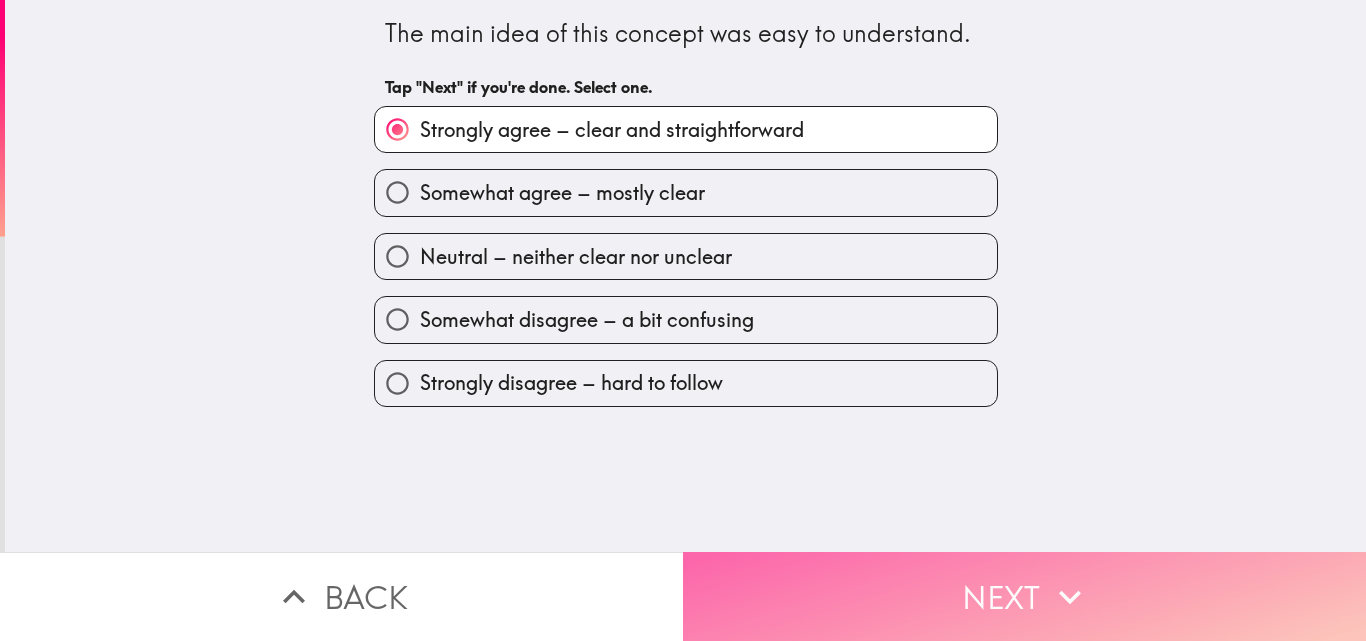 click on "Next" at bounding box center (1024, 596) 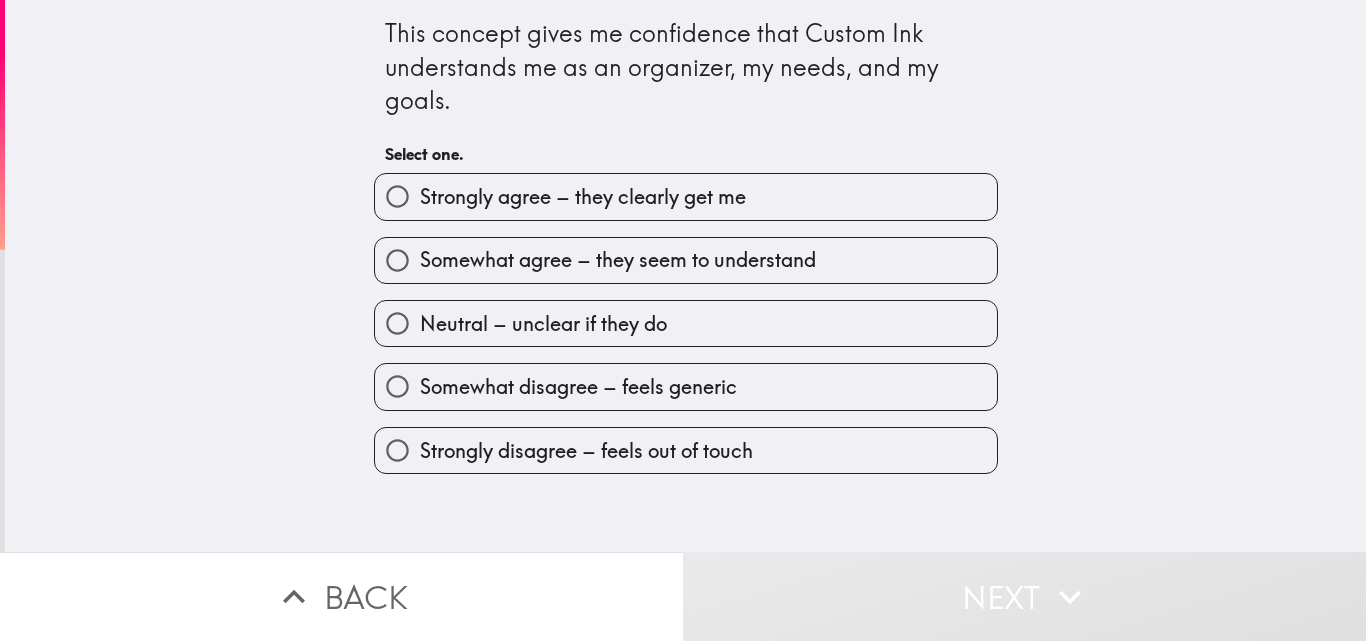 click on "Strongly agree – they clearly get me" at bounding box center (583, 197) 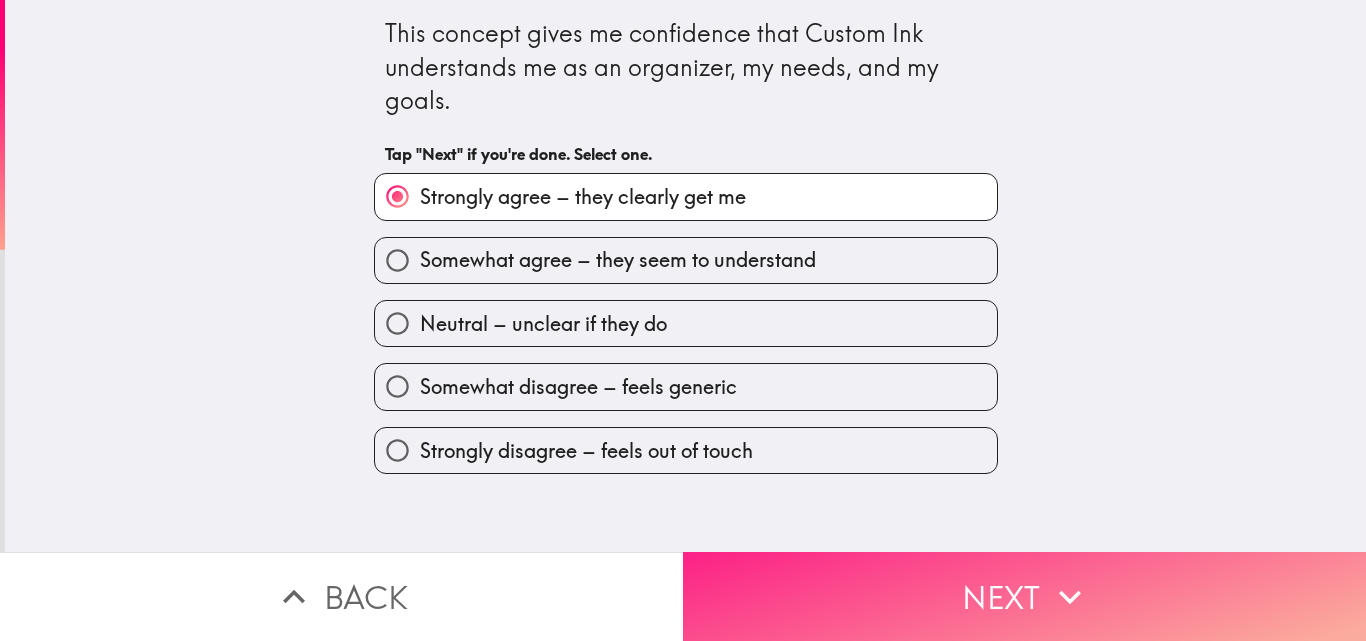 click on "Next" at bounding box center (1024, 596) 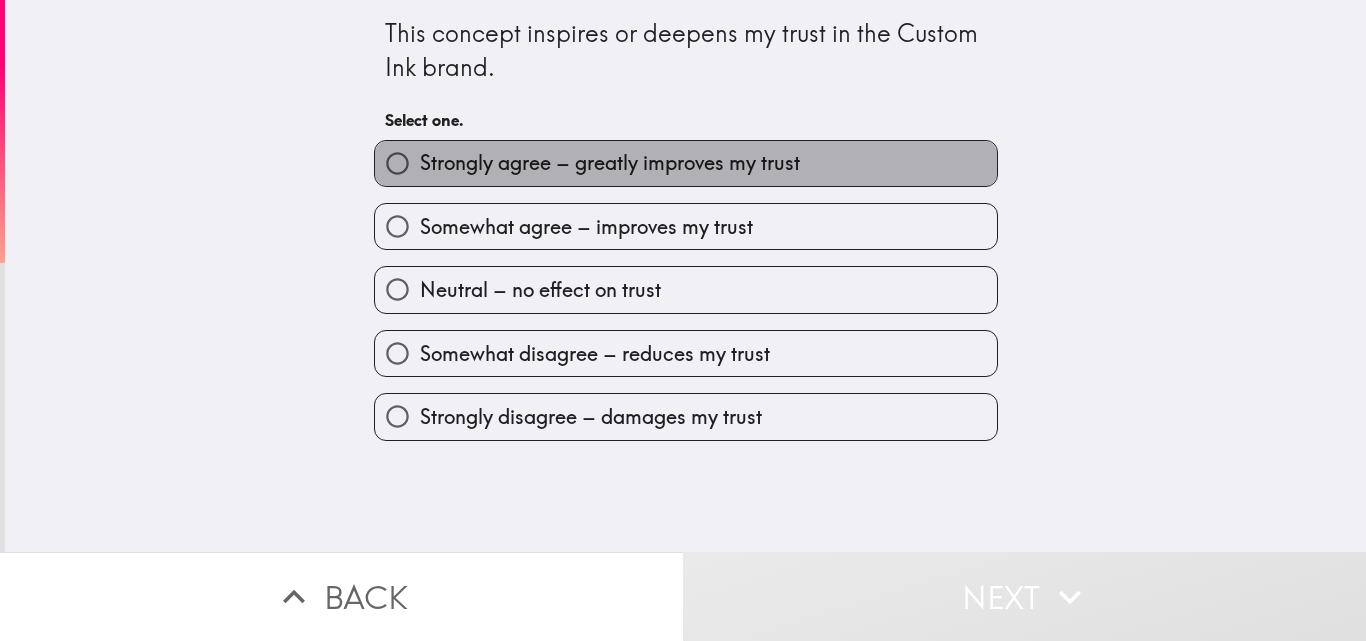 click on "Strongly agree – greatly improves my trust" at bounding box center (610, 163) 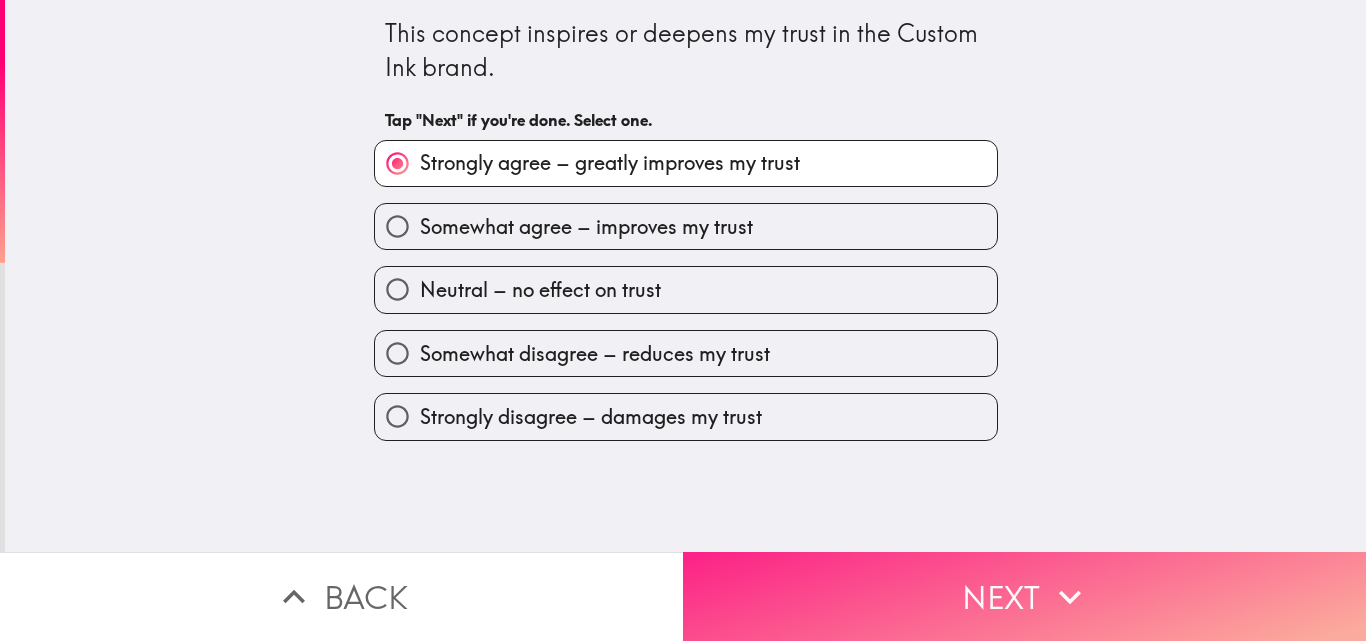 click on "Next" at bounding box center [1024, 596] 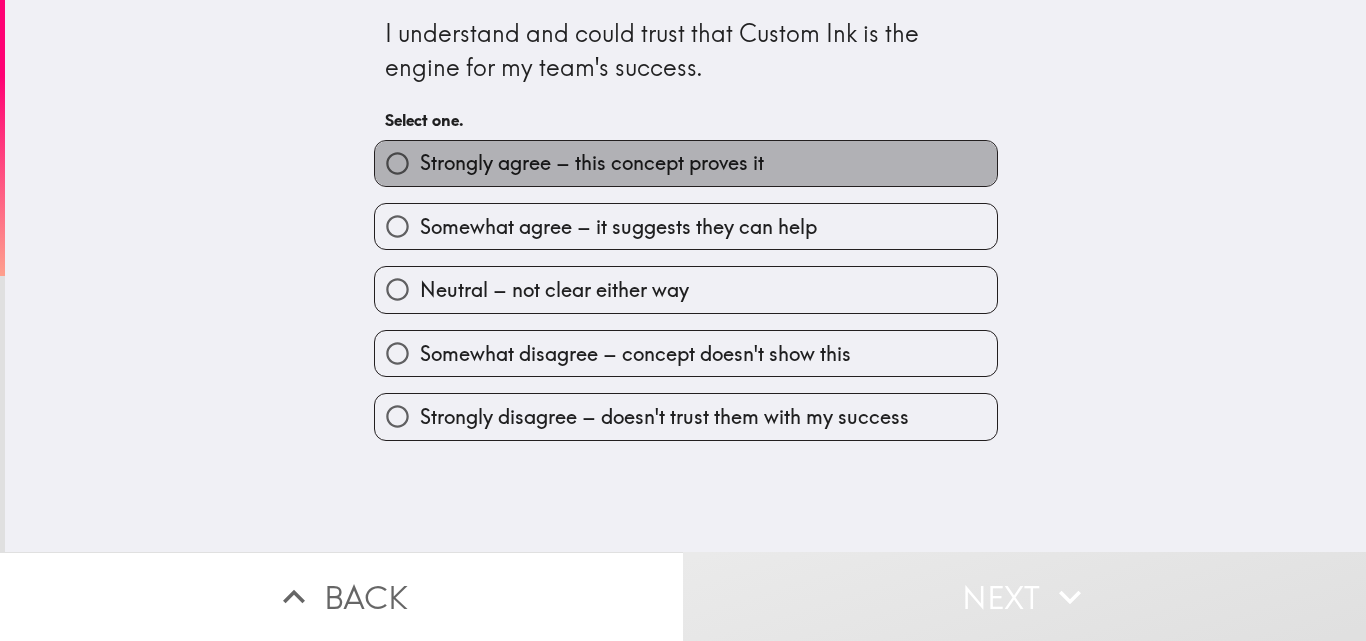 click on "Strongly agree – this concept proves it" at bounding box center (592, 163) 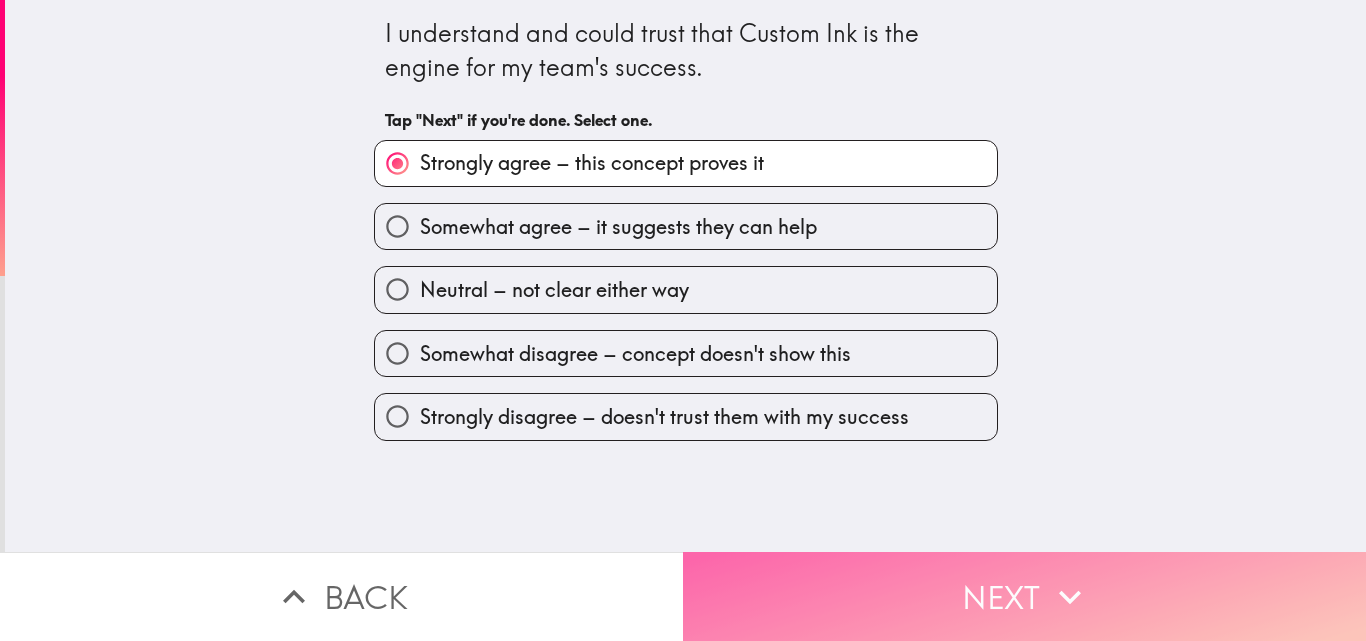 click on "Next" at bounding box center (1024, 596) 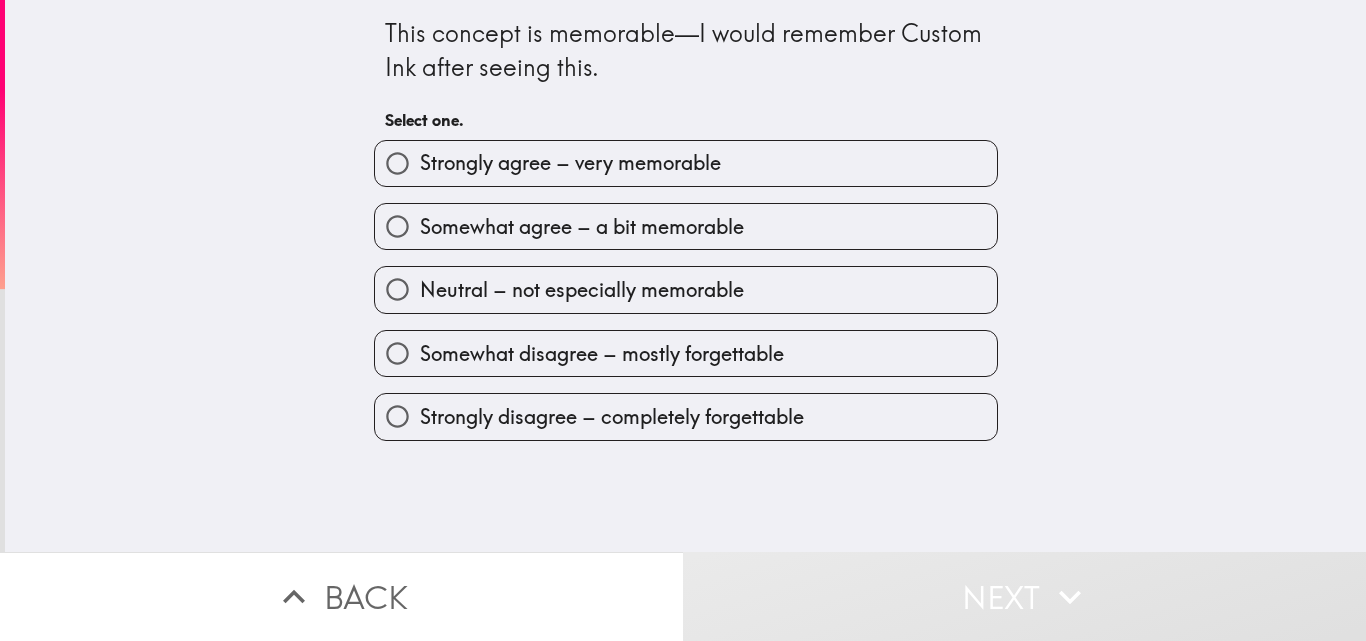 click on "Strongly agree – very memorable" at bounding box center [570, 163] 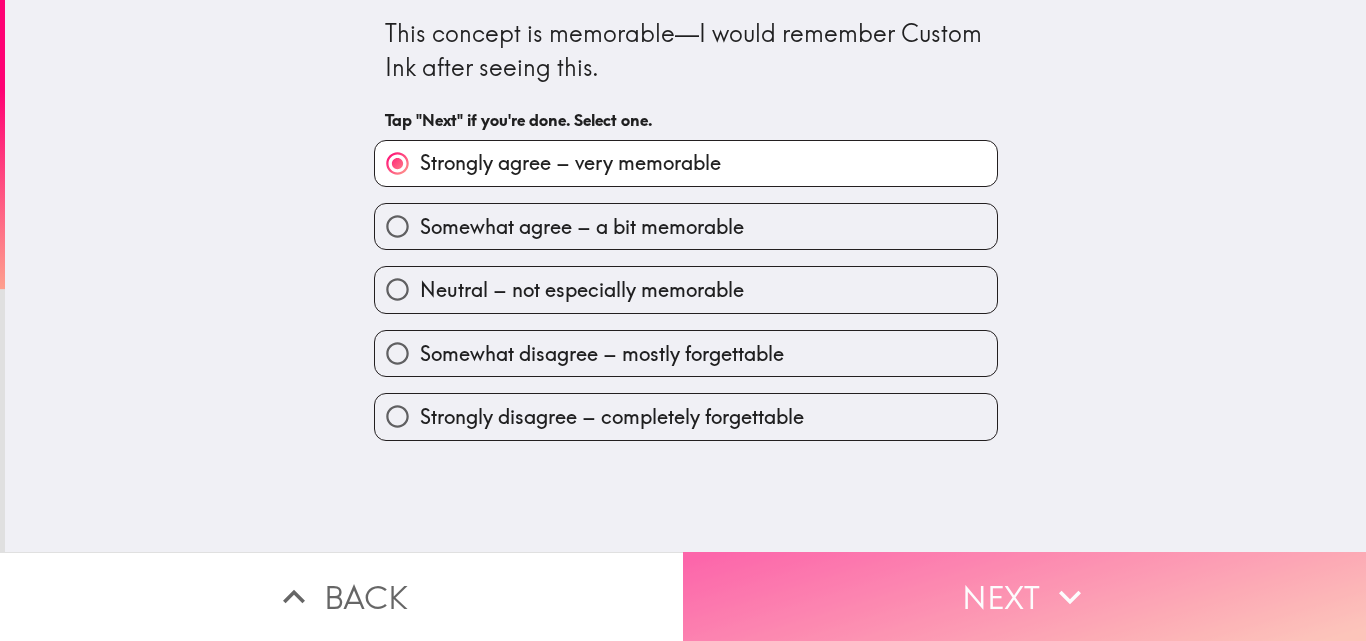 click on "Next" at bounding box center [1024, 596] 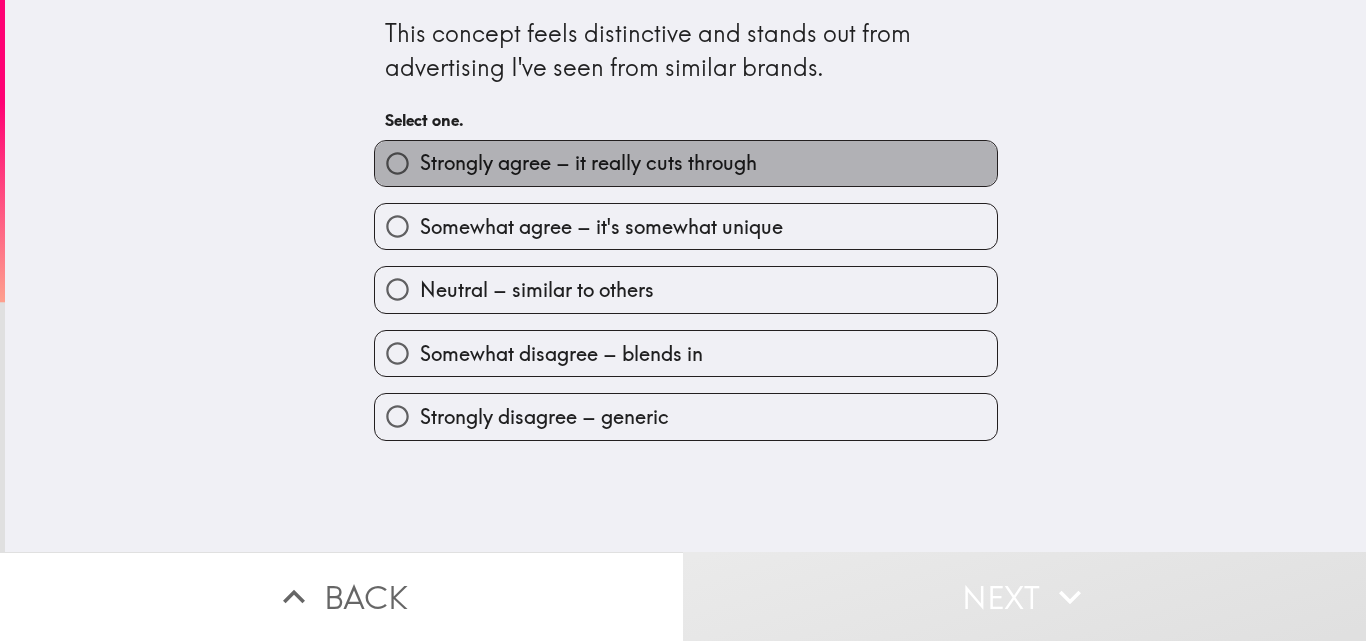 click on "Strongly agree – it really cuts through" at bounding box center [588, 163] 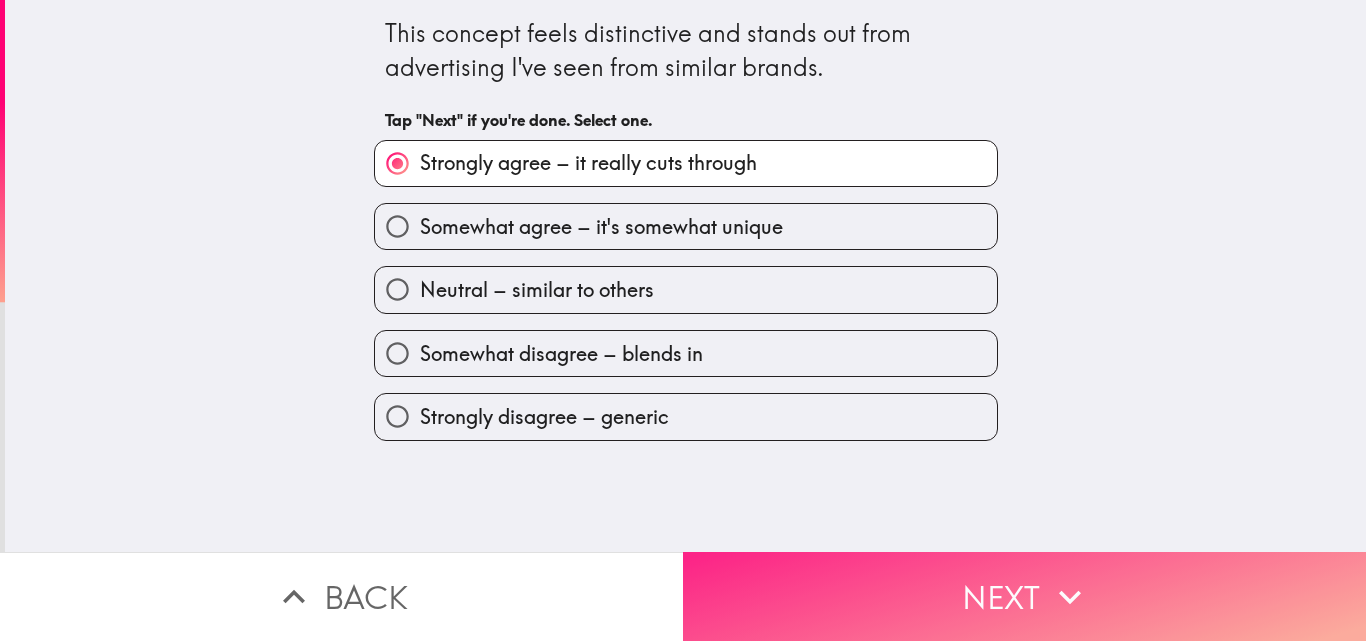 click on "Next" at bounding box center [1024, 596] 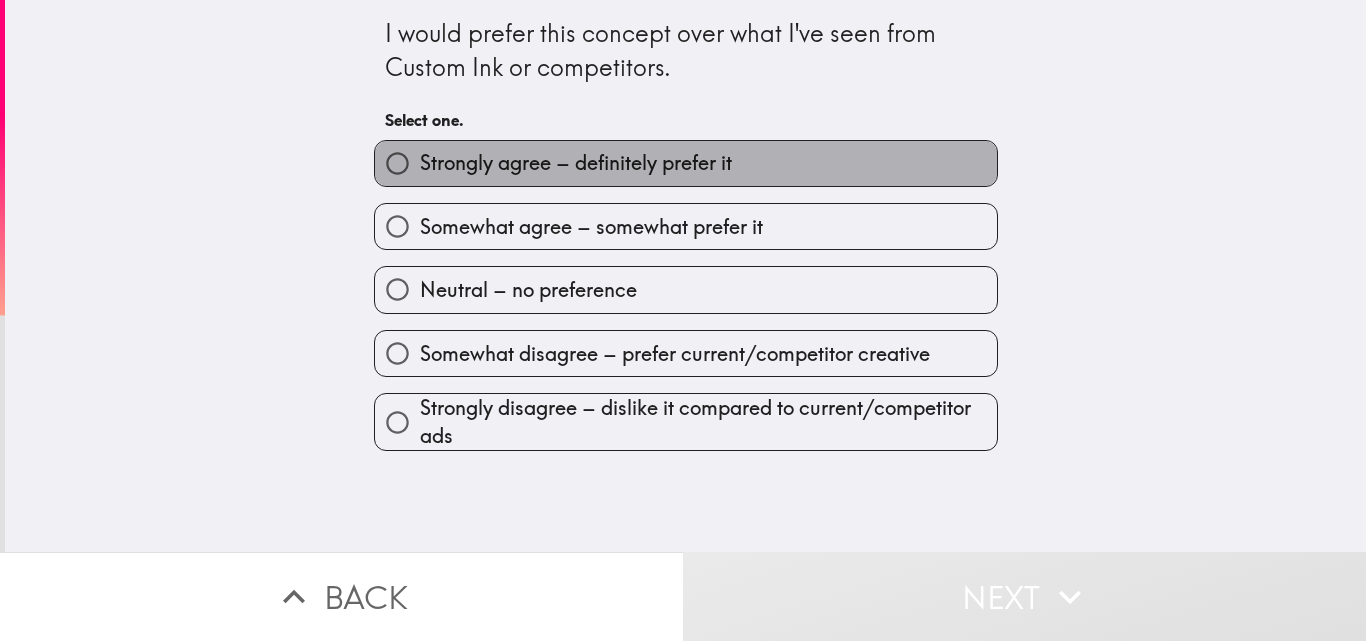 click on "Strongly agree – definitely prefer it" at bounding box center (576, 163) 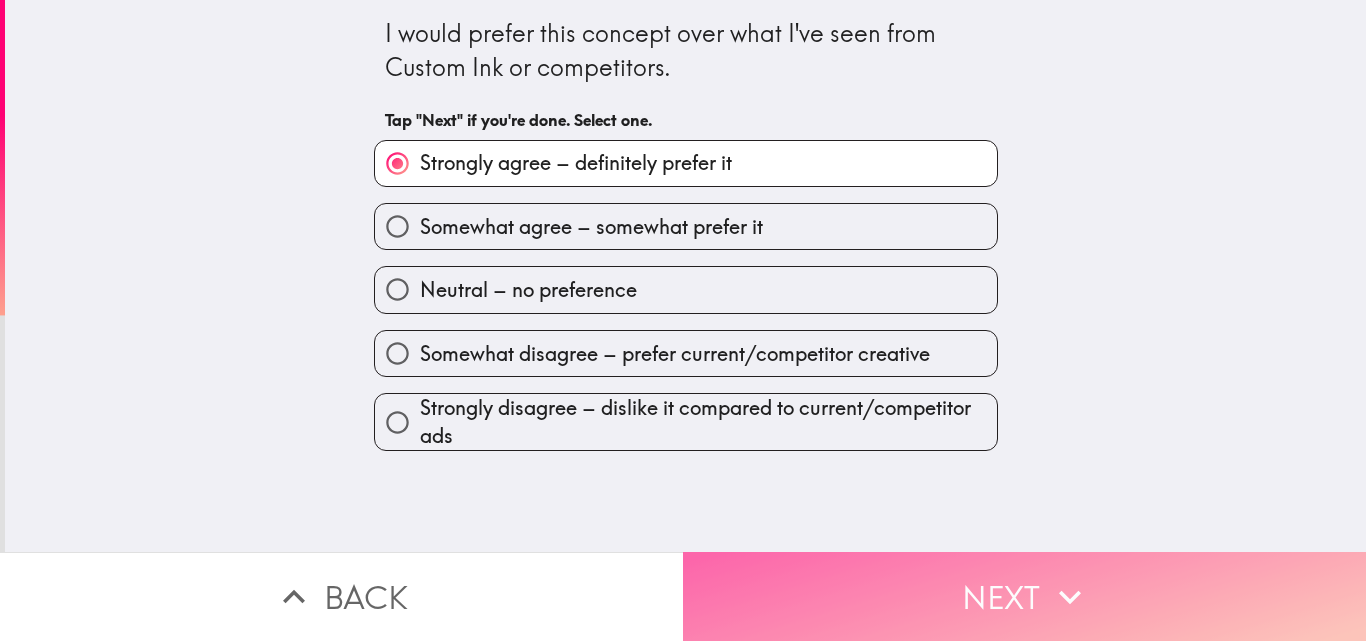 click on "Next" at bounding box center [1024, 596] 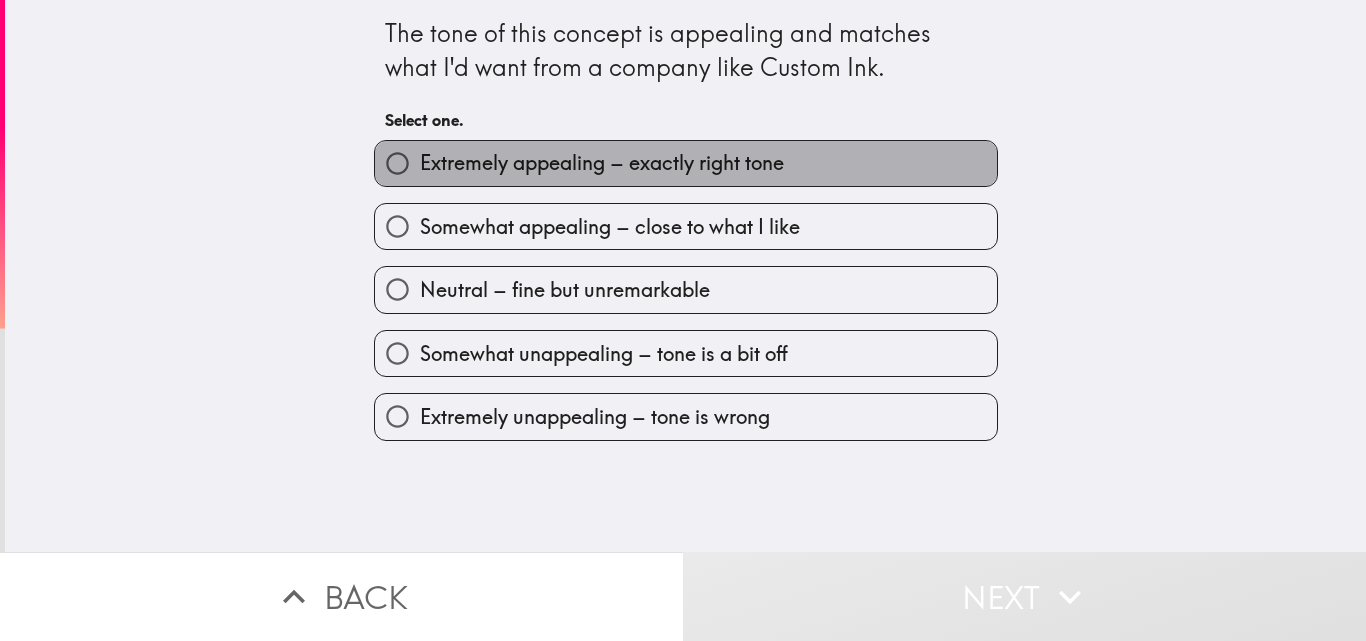 click on "Extremely appealing – exactly right tone" at bounding box center [602, 163] 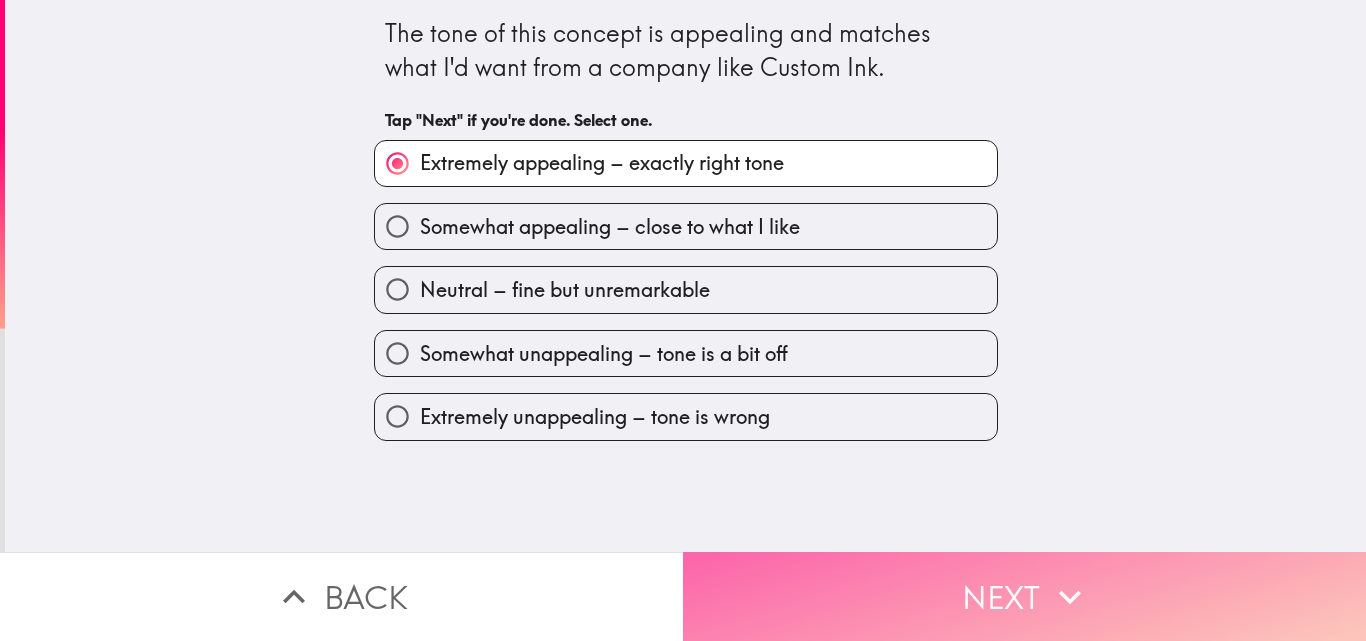 click on "Next" at bounding box center [1024, 596] 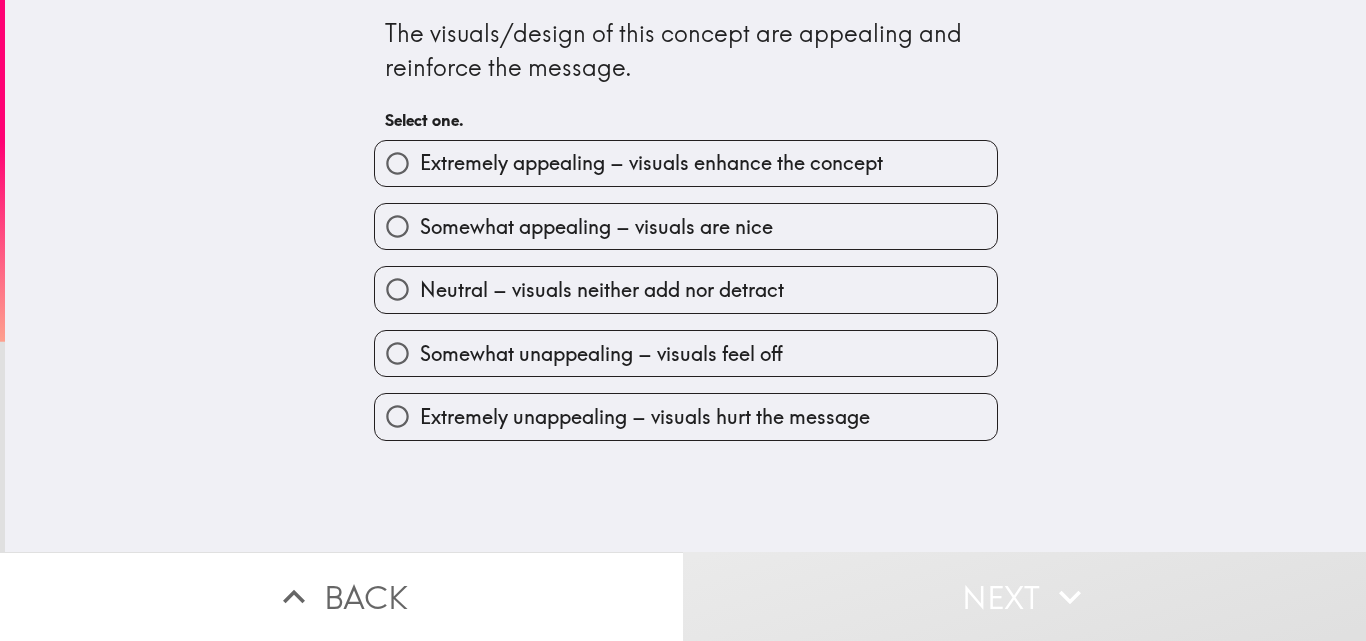 click on "Extremely appealing – visuals enhance the concept" at bounding box center (651, 163) 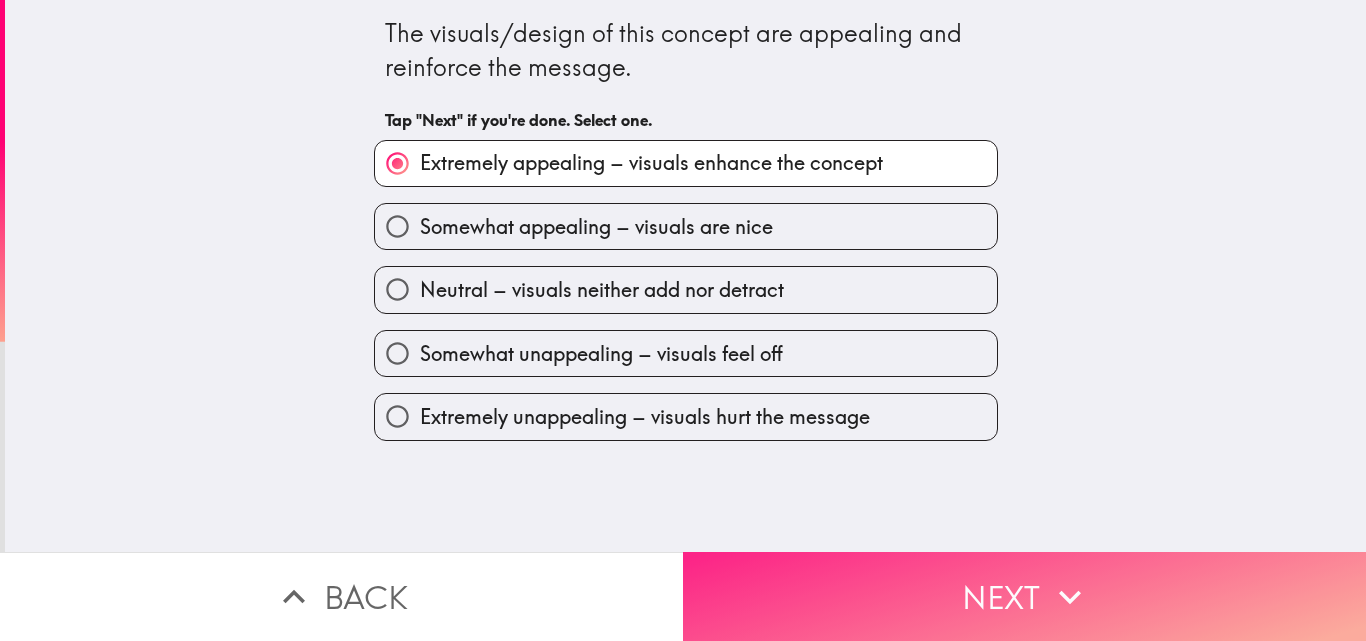 click on "Next" at bounding box center (1024, 596) 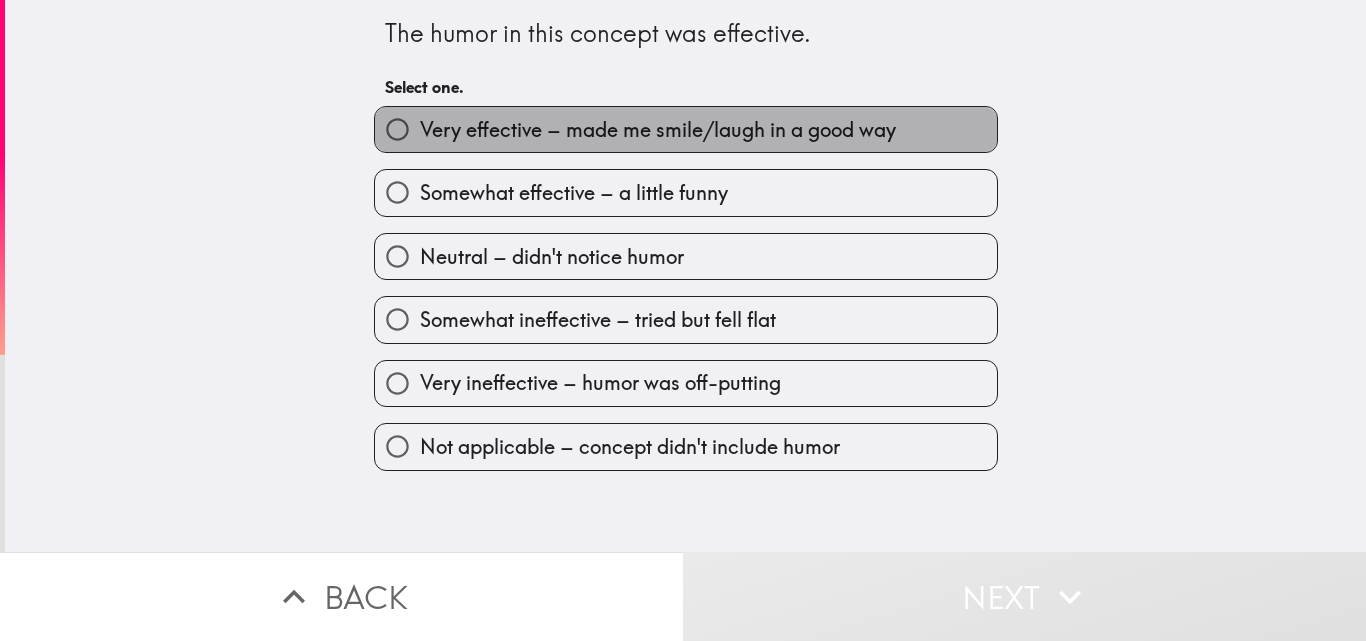 click on "Very effective – made me smile/laugh in a good way" at bounding box center [658, 130] 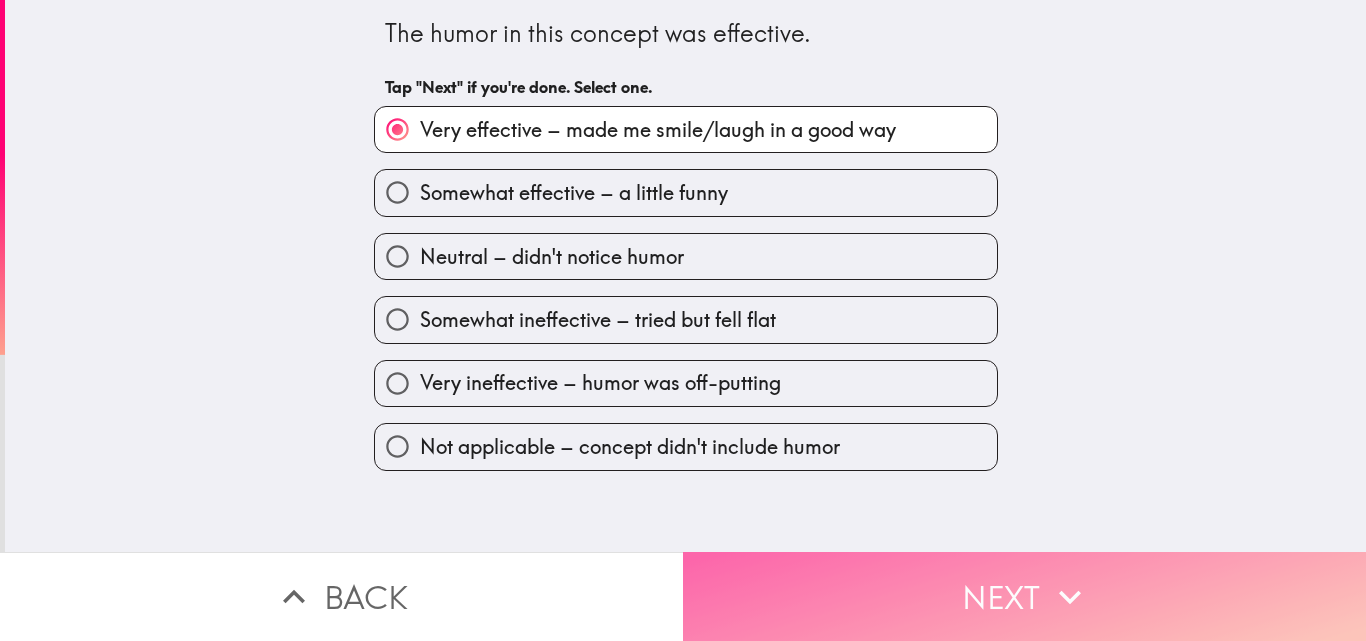 click on "Next" at bounding box center (1024, 596) 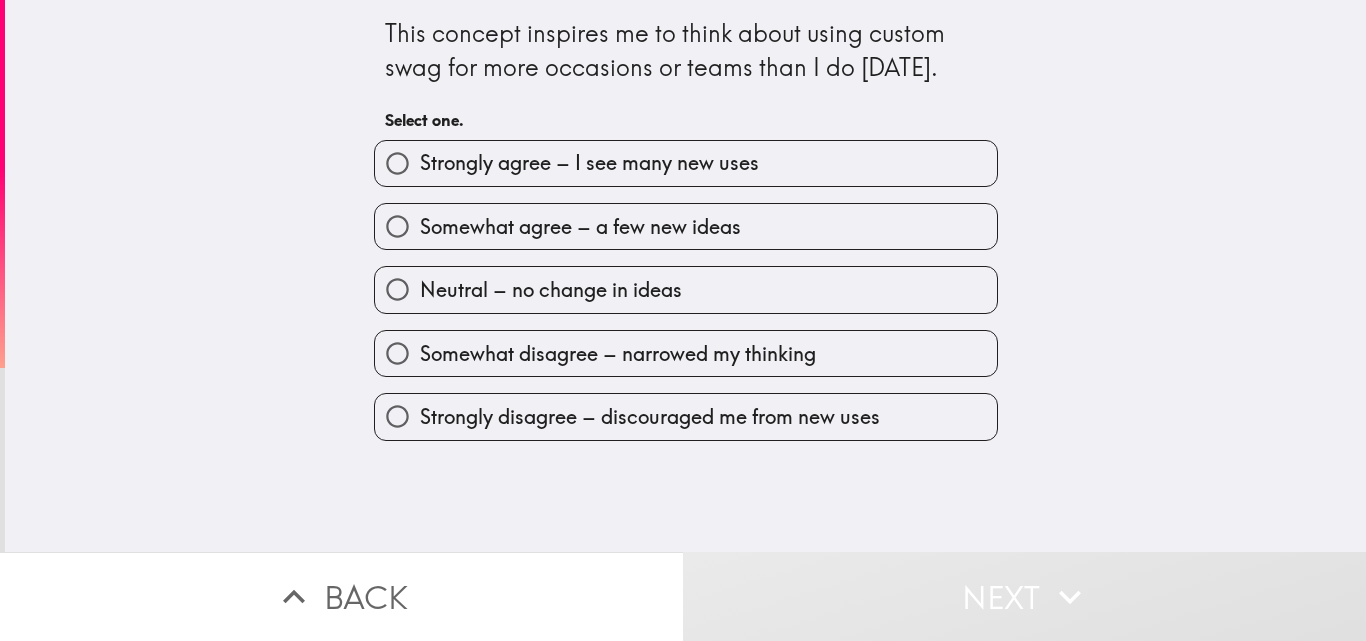 click on "Strongly agree – I see many new uses" at bounding box center (589, 163) 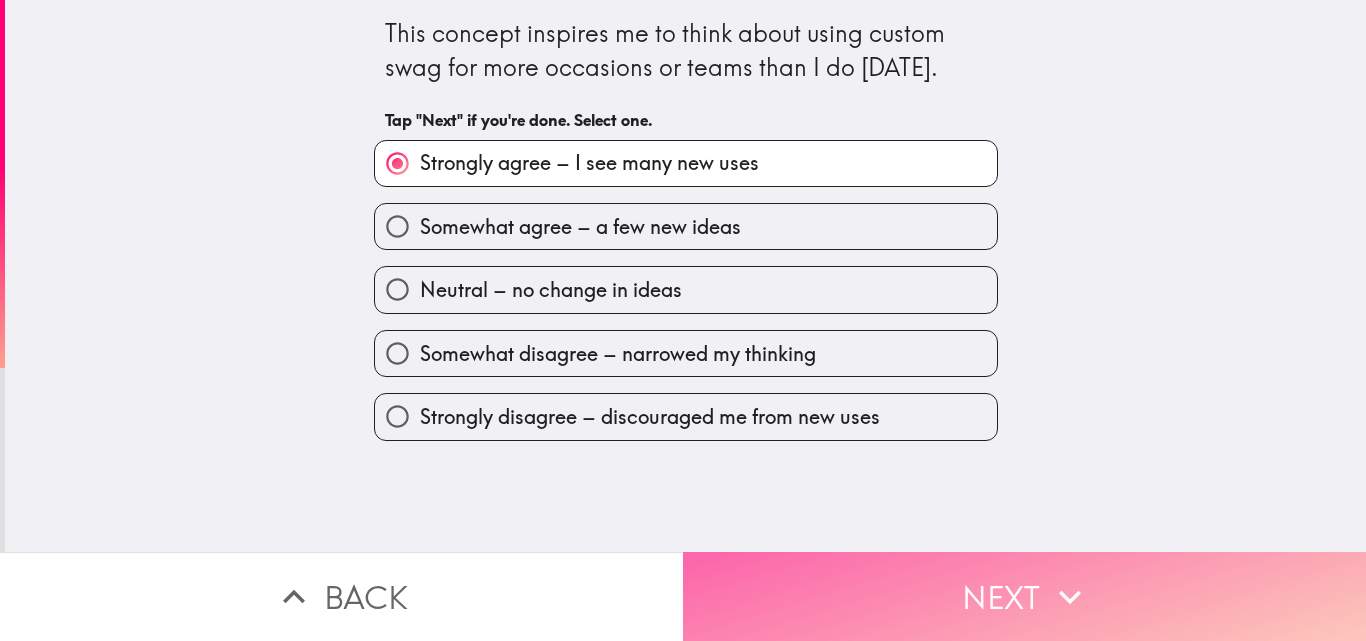 click on "Next" at bounding box center [1024, 596] 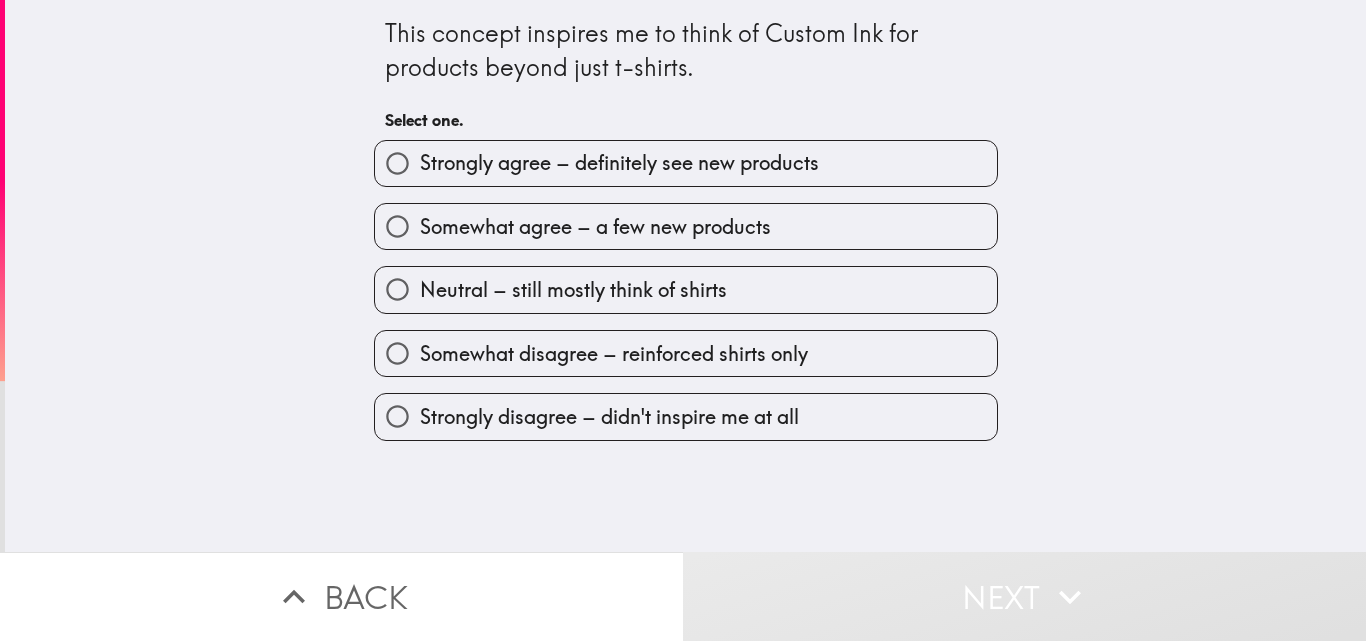 click on "Strongly agree – definitely see new products" at bounding box center [619, 163] 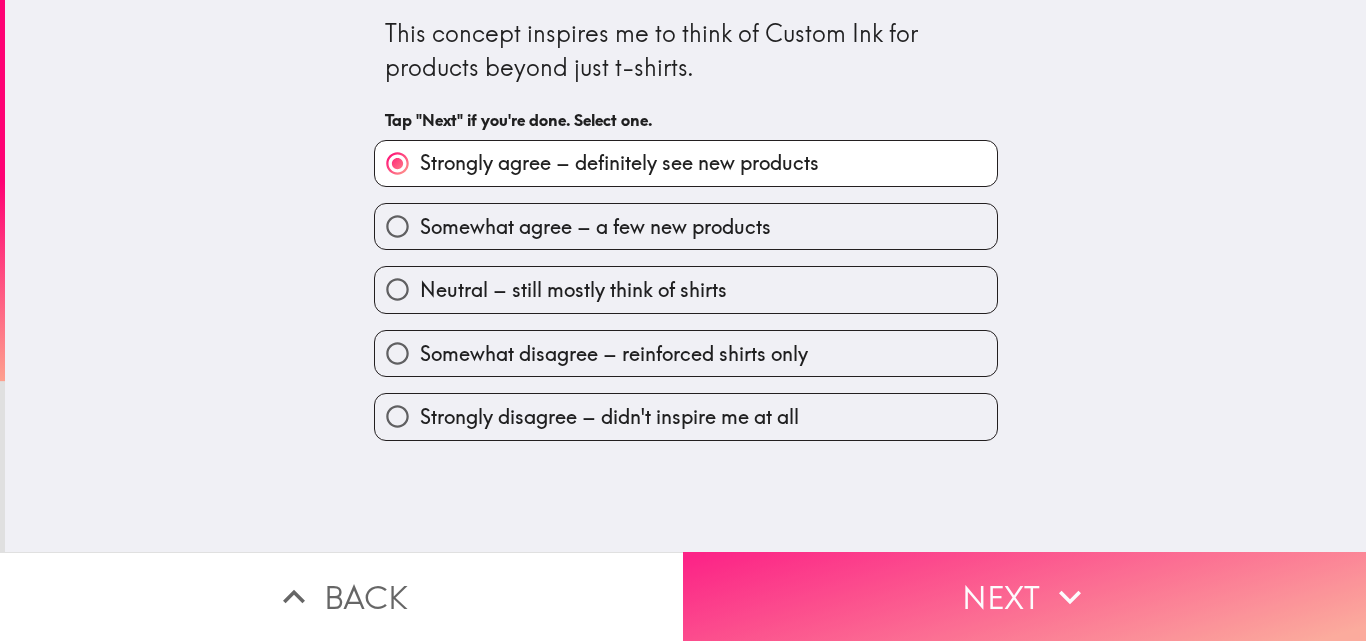 click on "Next" at bounding box center (1024, 596) 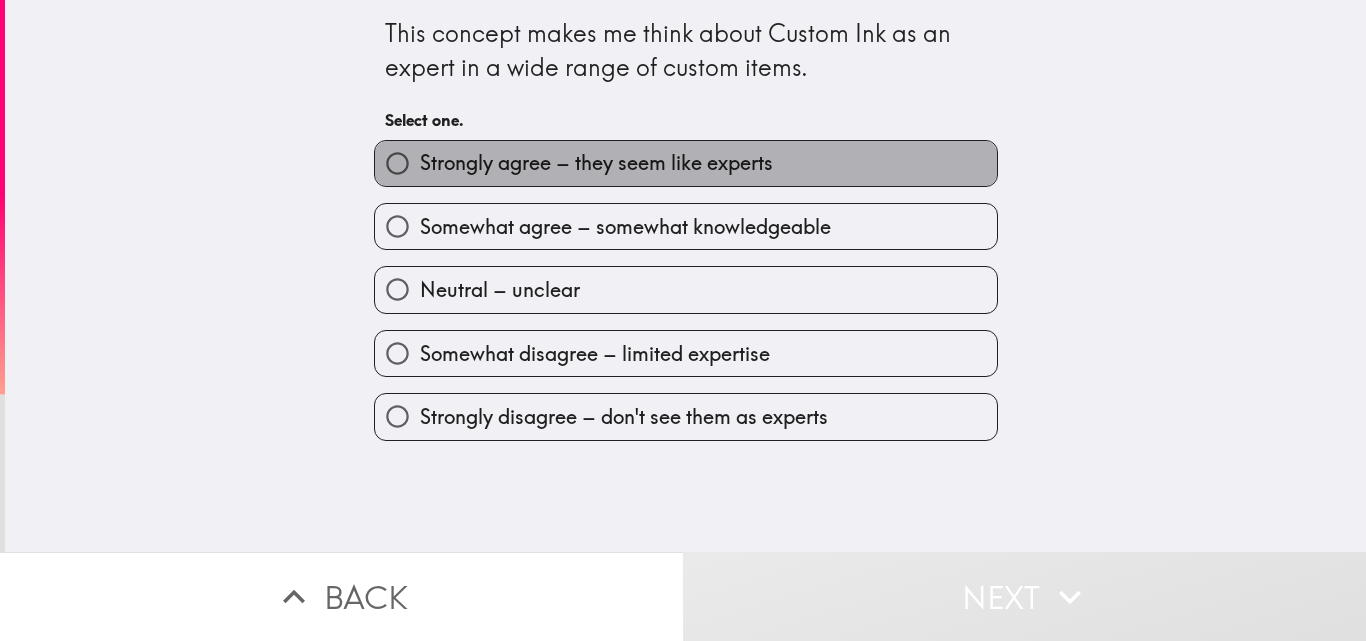 click on "Strongly agree – they seem like experts" at bounding box center (596, 163) 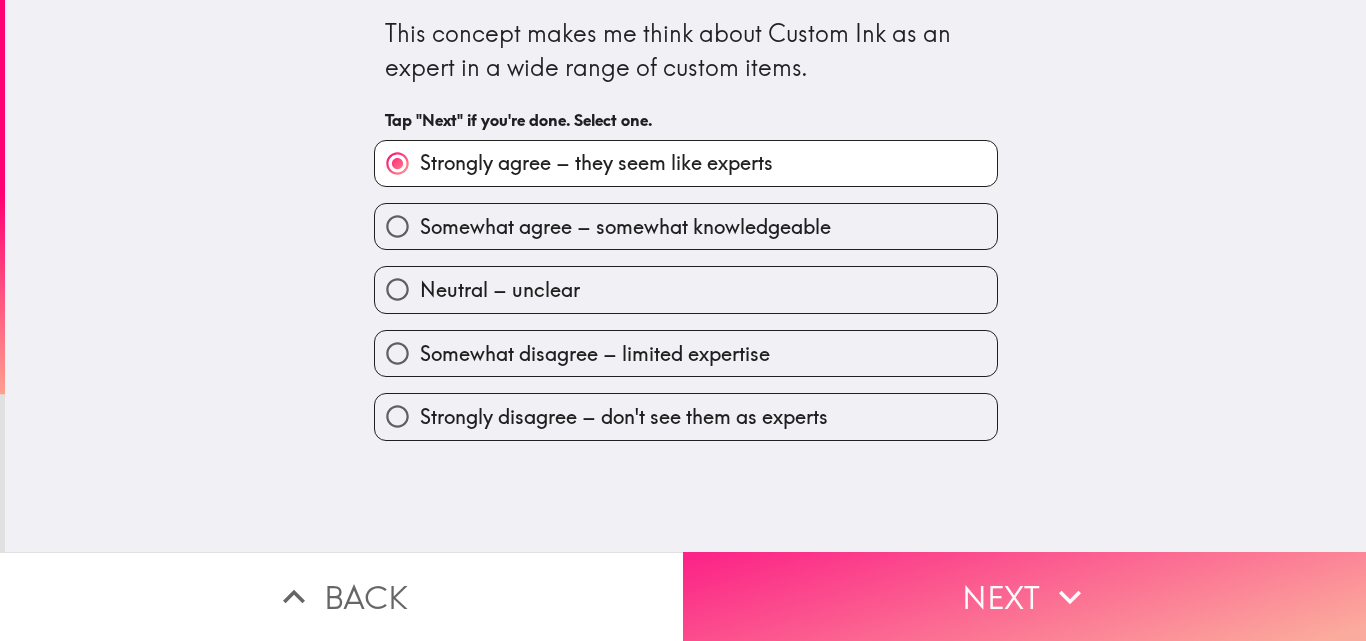 click on "Next" at bounding box center [1024, 596] 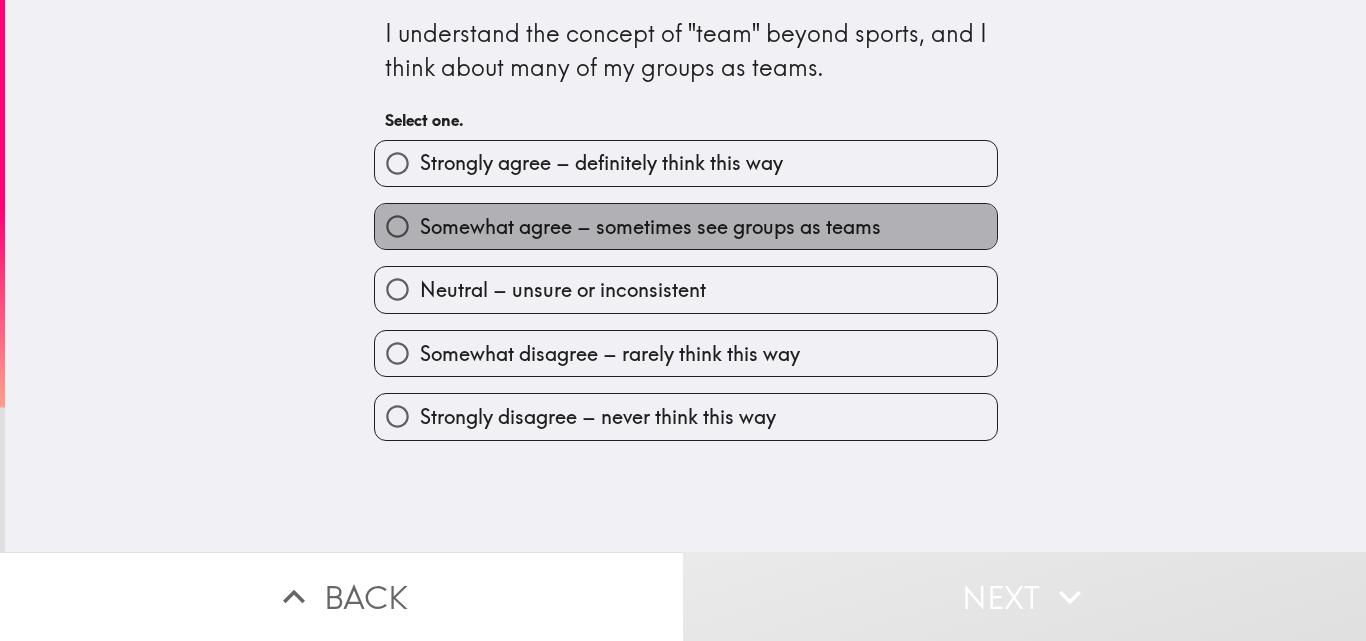 click on "Somewhat agree – sometimes see groups as teams" at bounding box center (650, 227) 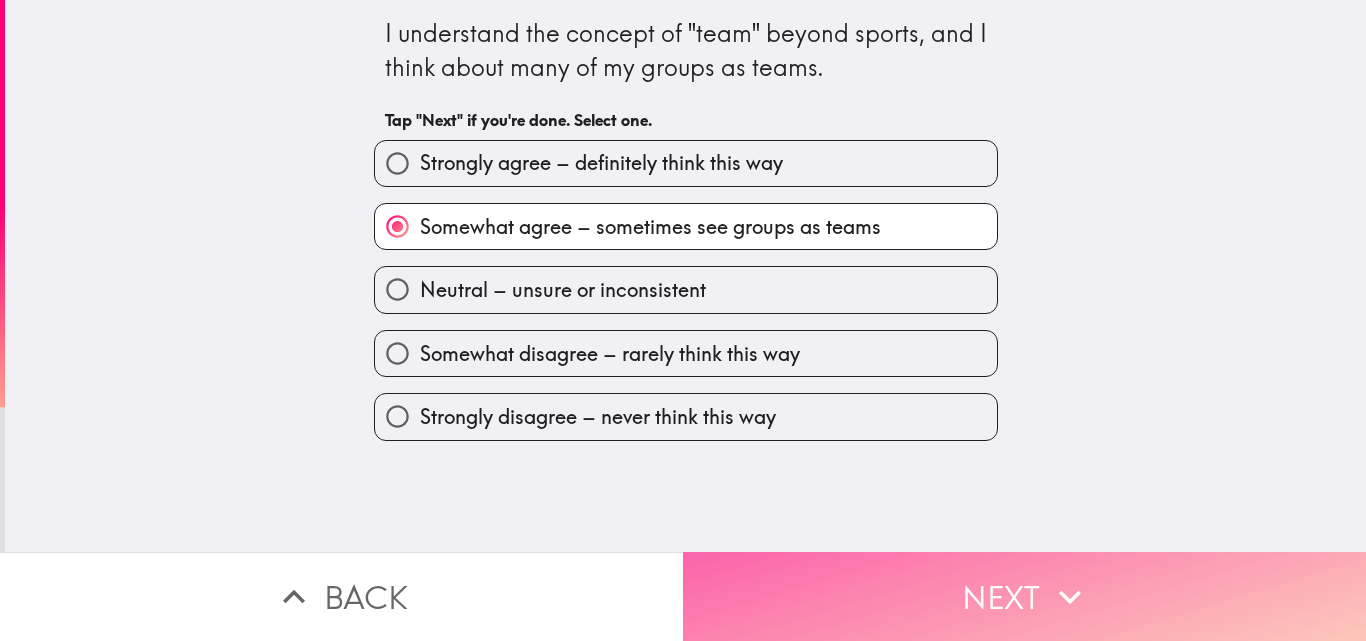 click on "Next" at bounding box center [1024, 596] 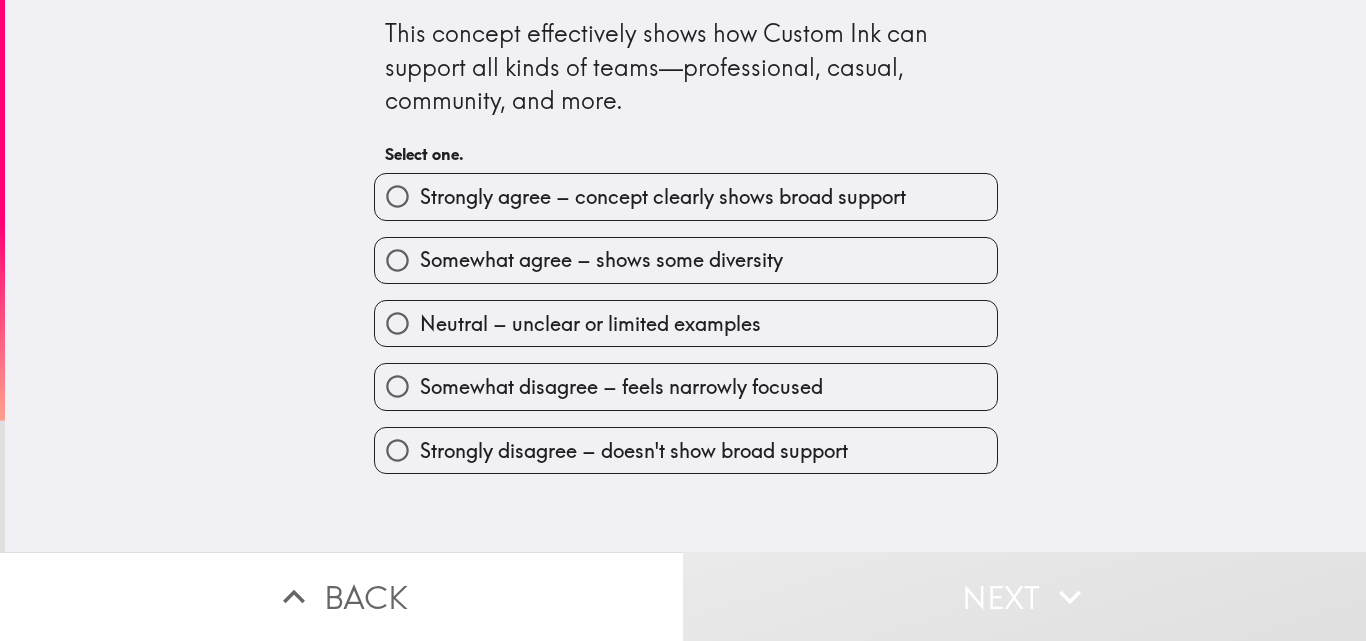 click on "Strongly agree – concept clearly shows broad support" at bounding box center (663, 197) 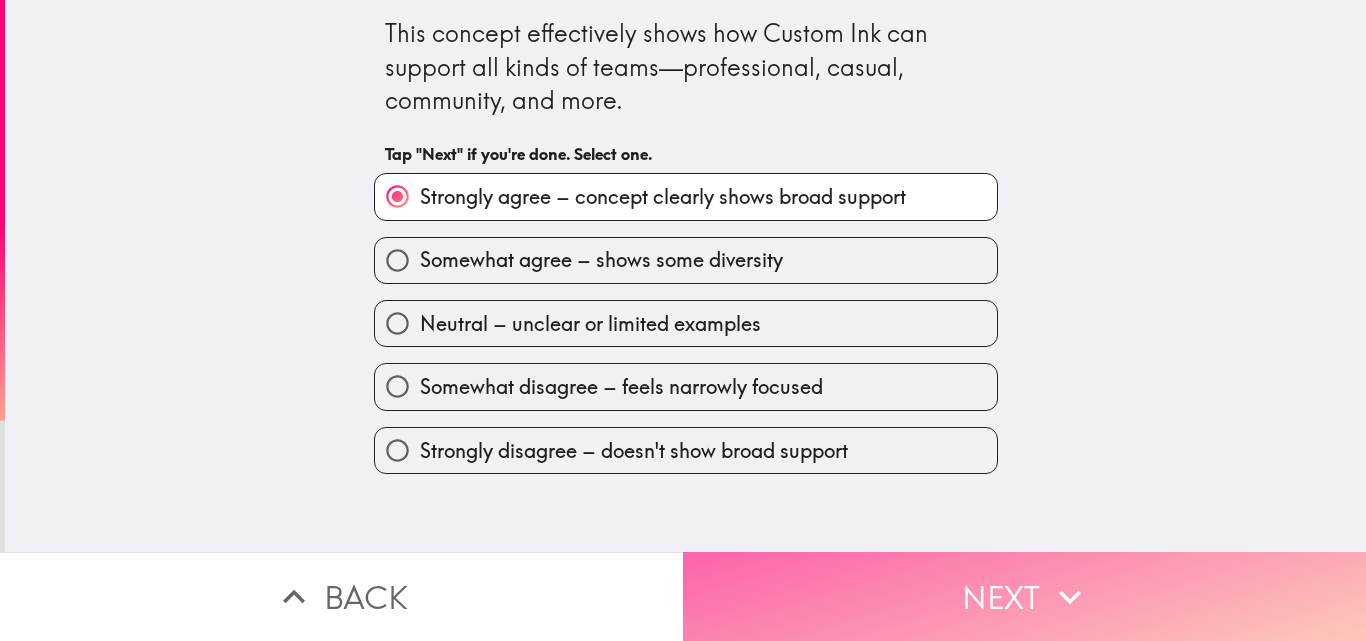 click on "Next" at bounding box center [1024, 596] 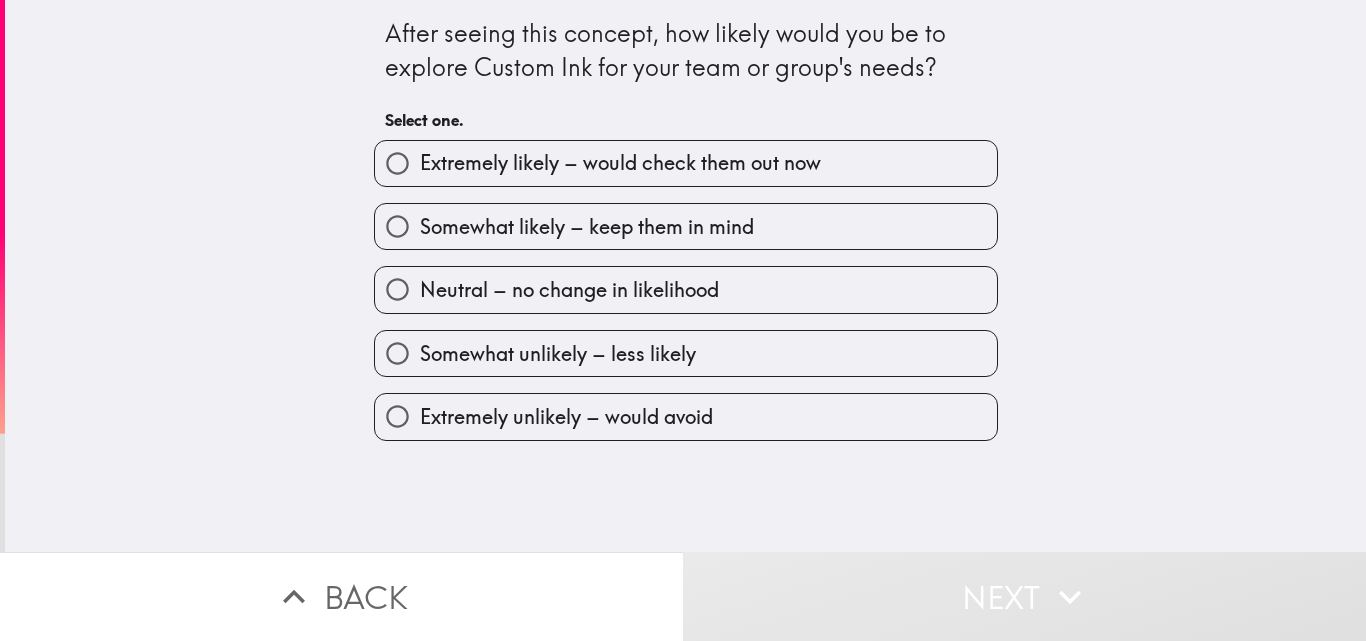 click on "Somewhat likely – keep them in mind" at bounding box center (587, 227) 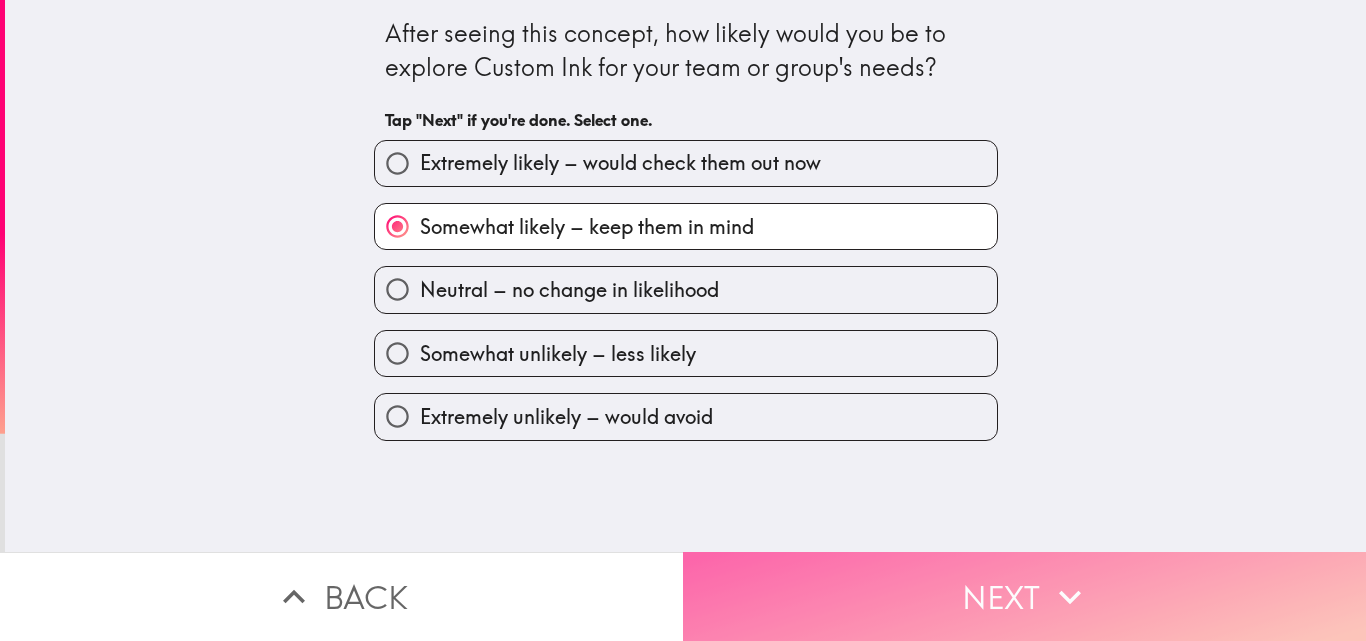click on "Next" at bounding box center [1024, 596] 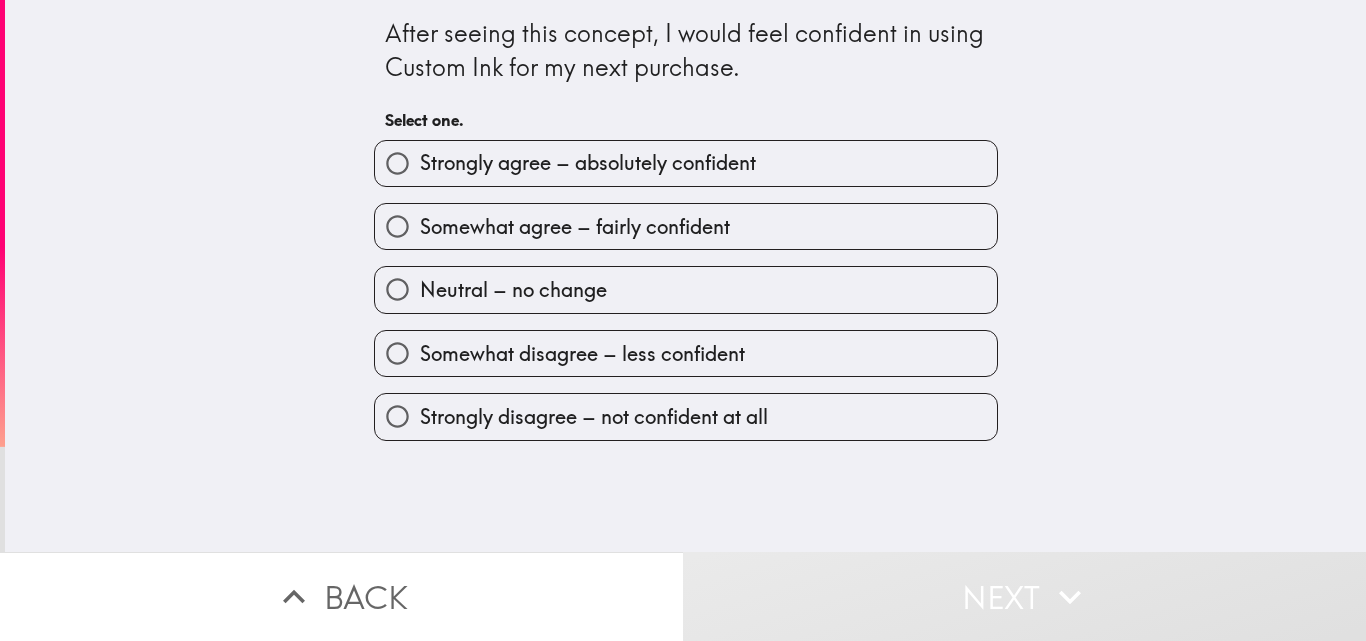 click on "Strongly agree – absolutely confident" at bounding box center [588, 163] 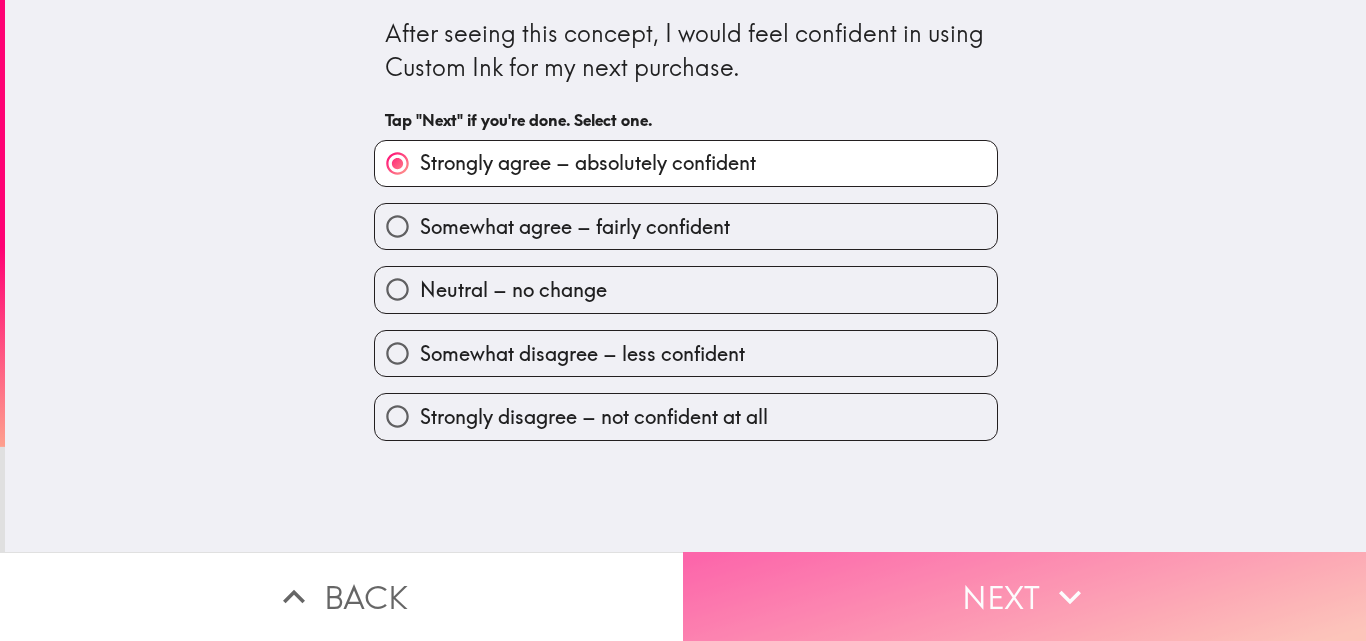 click on "Next" at bounding box center (1024, 596) 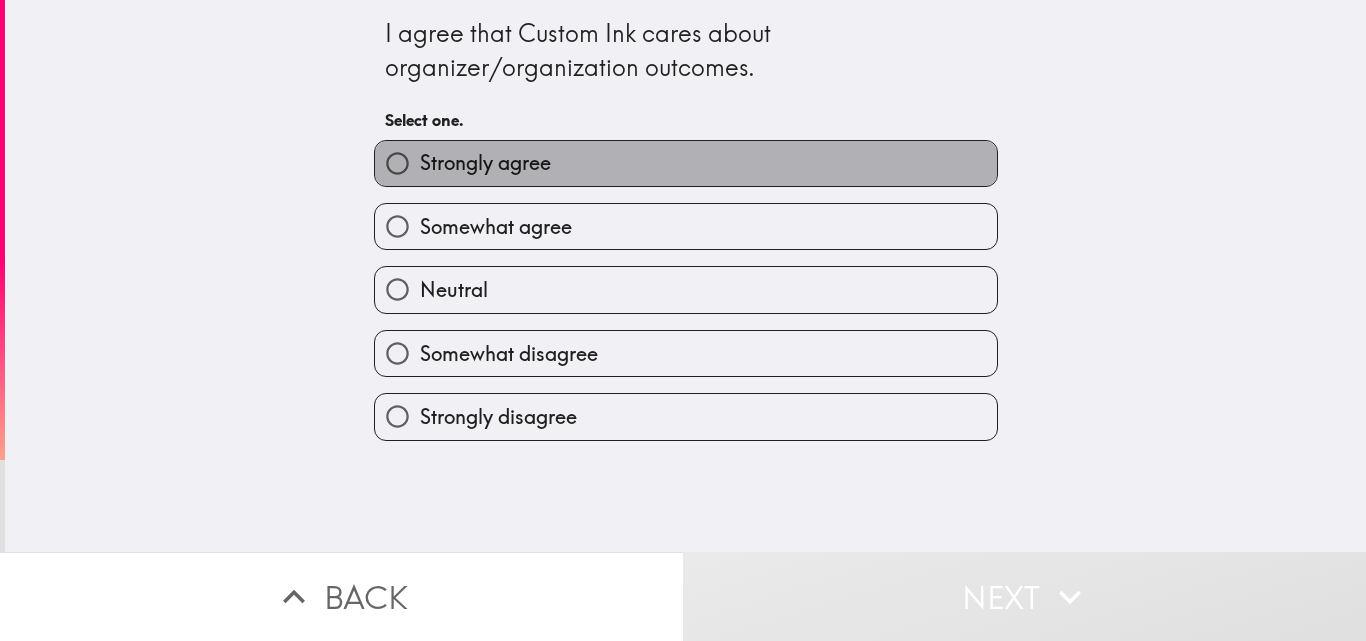 click on "Strongly agree" at bounding box center [686, 163] 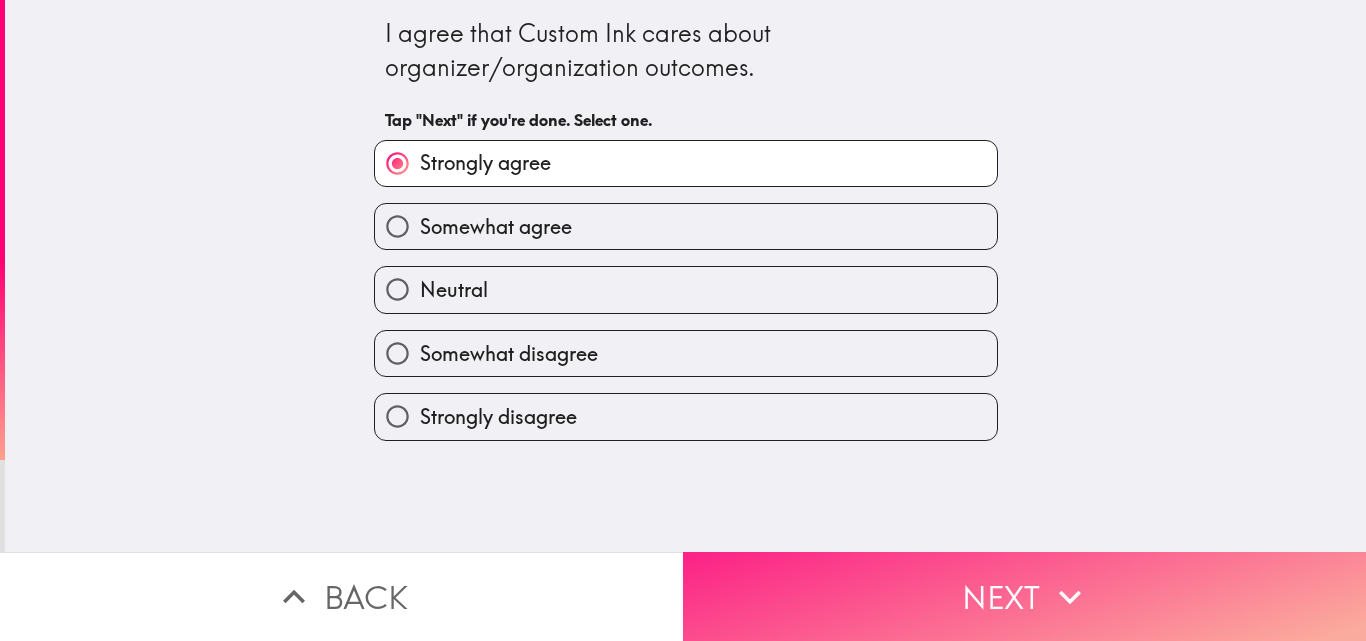 click on "Next" at bounding box center (1024, 596) 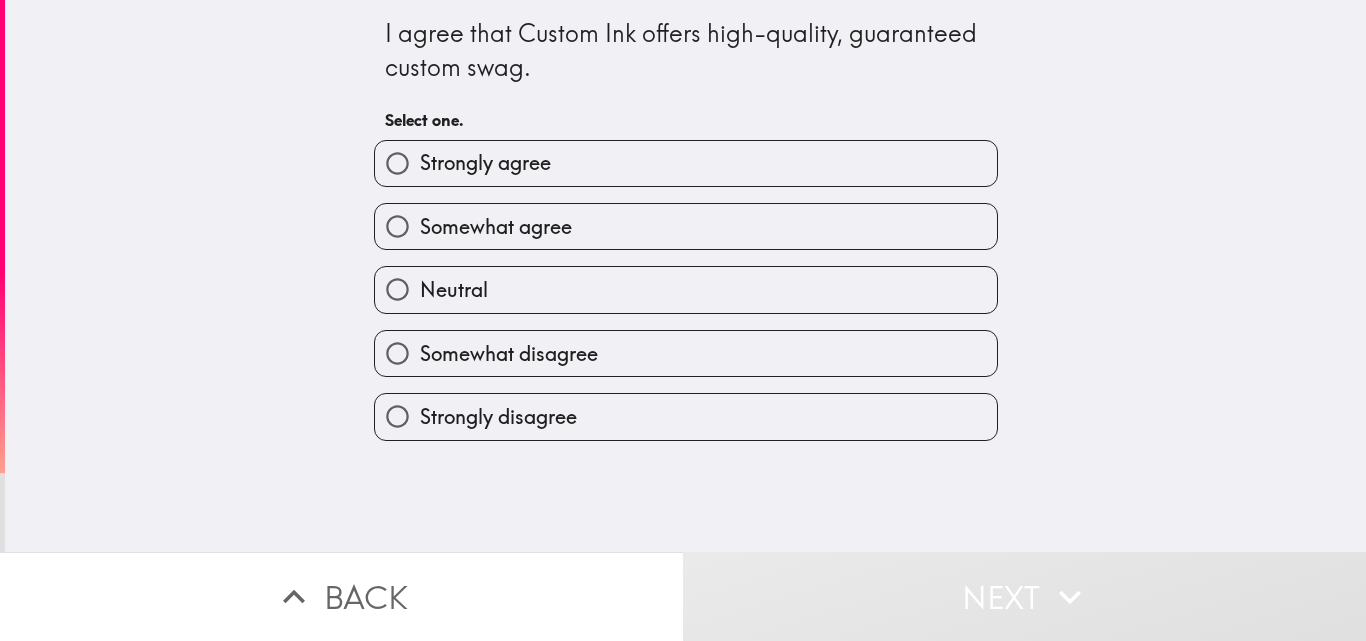 click on "Strongly agree" at bounding box center (686, 163) 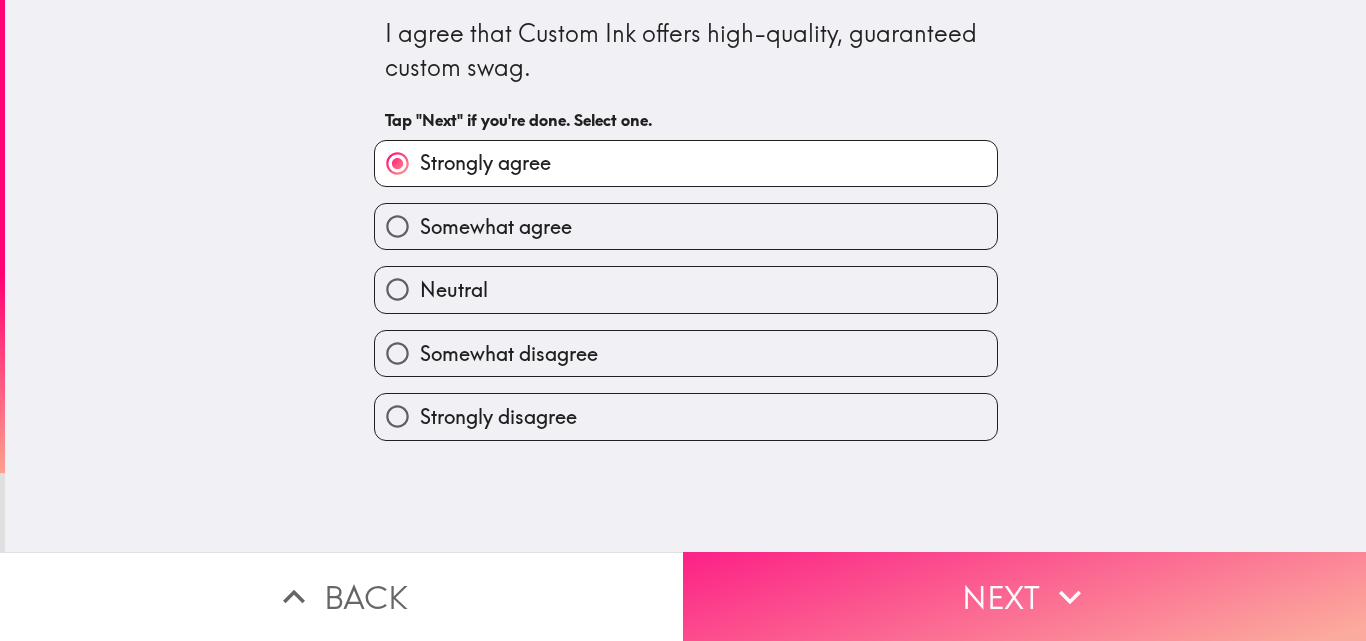click on "Next" at bounding box center (1024, 596) 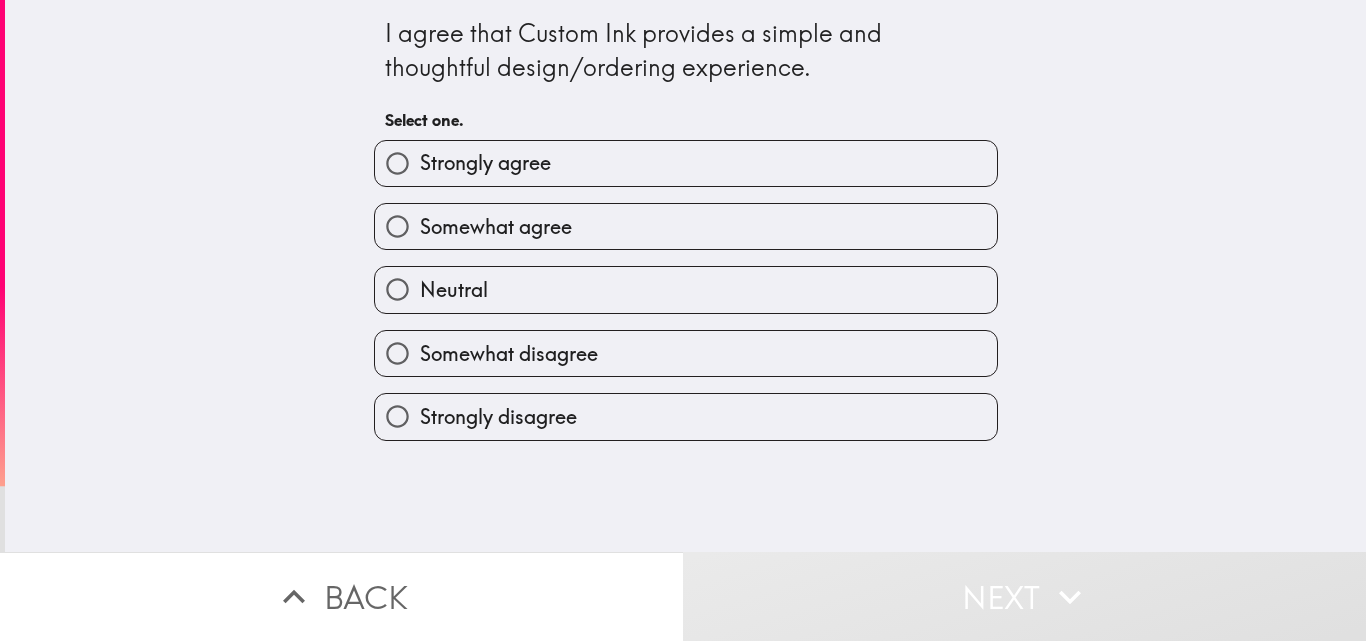 click on "Strongly agree" at bounding box center [686, 163] 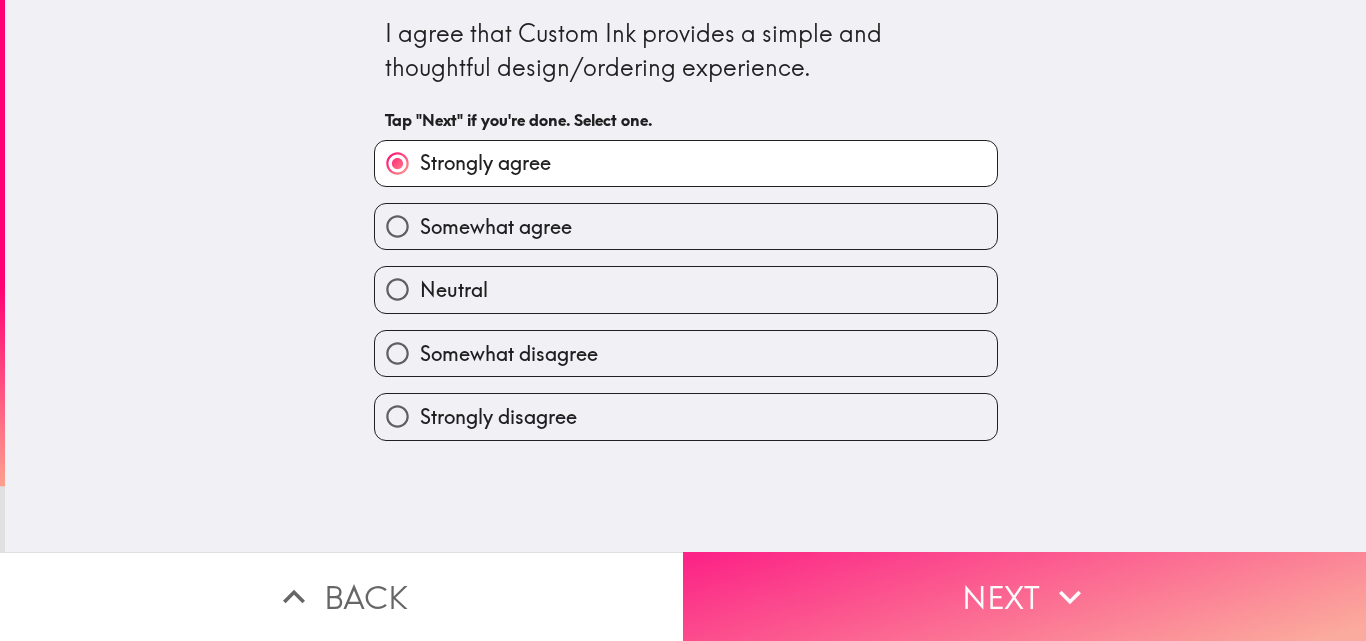 click on "Next" at bounding box center (1024, 596) 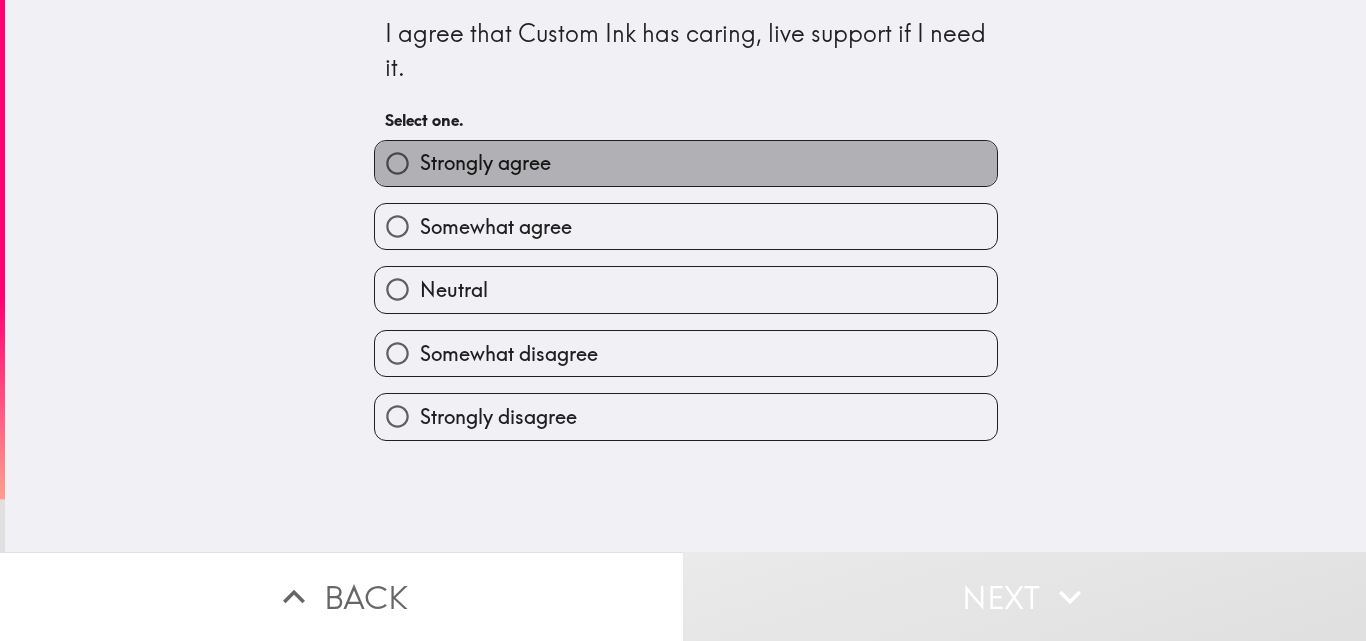 click on "Strongly agree" at bounding box center (686, 163) 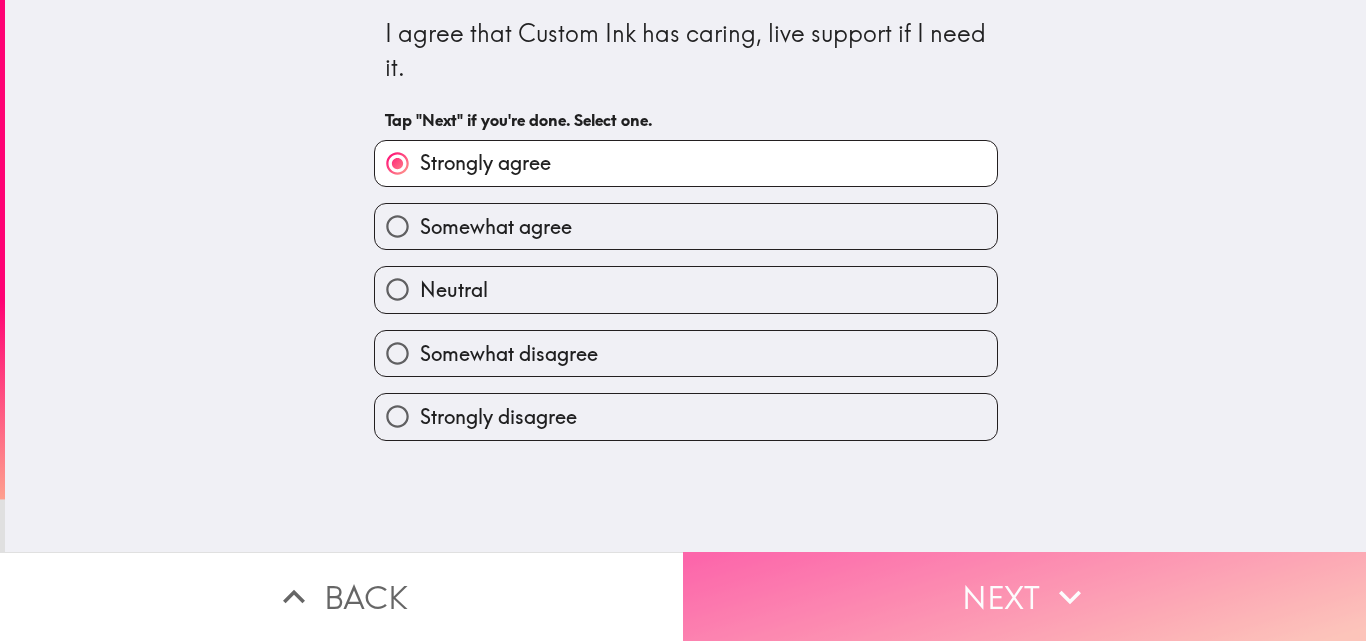 click on "Next" at bounding box center [1024, 596] 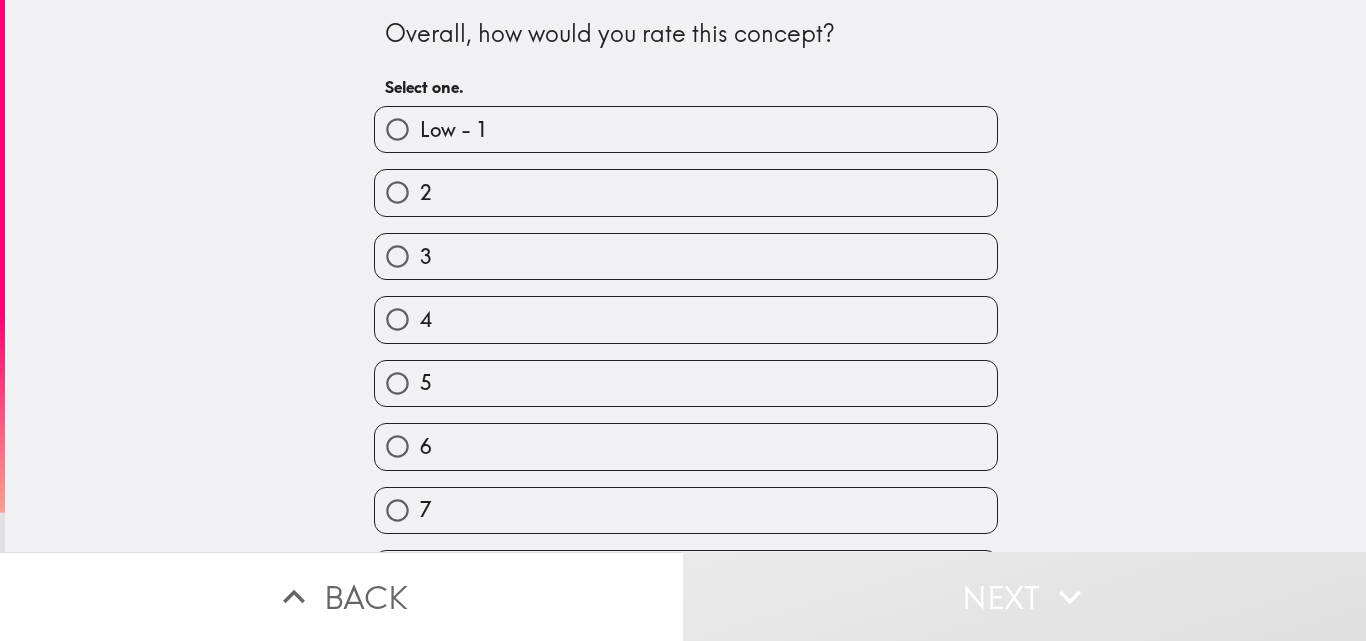 click on "7" at bounding box center (686, 510) 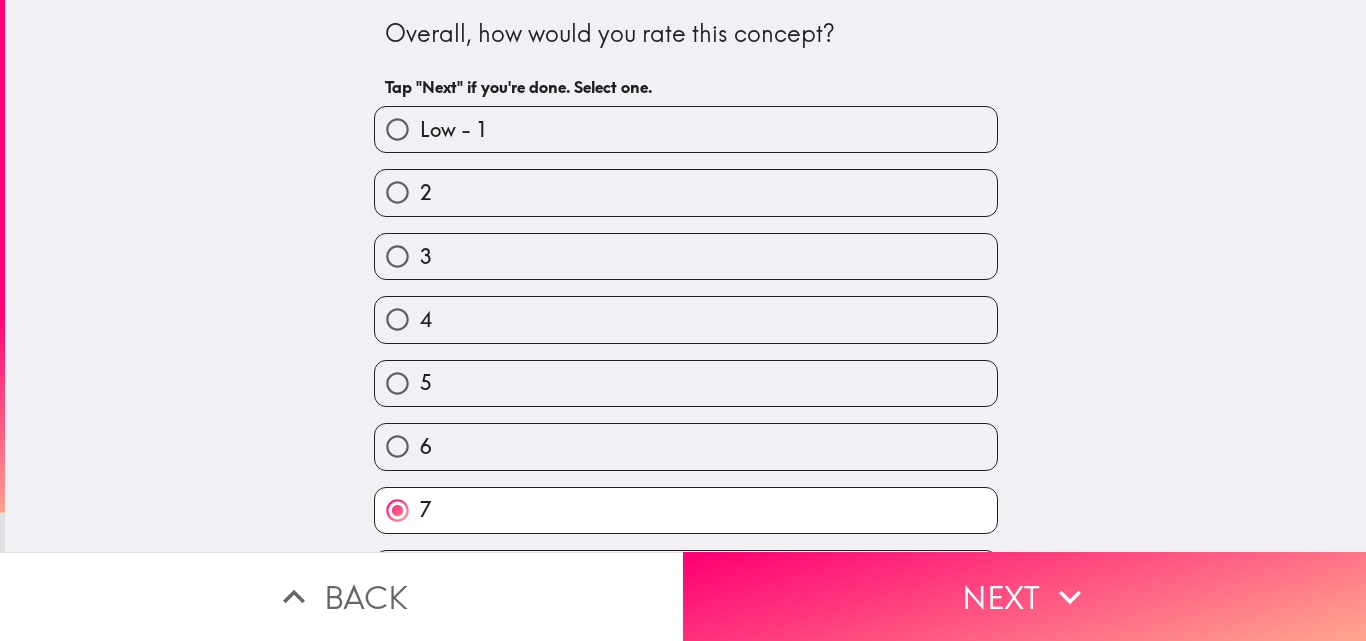 scroll, scrollTop: 187, scrollLeft: 0, axis: vertical 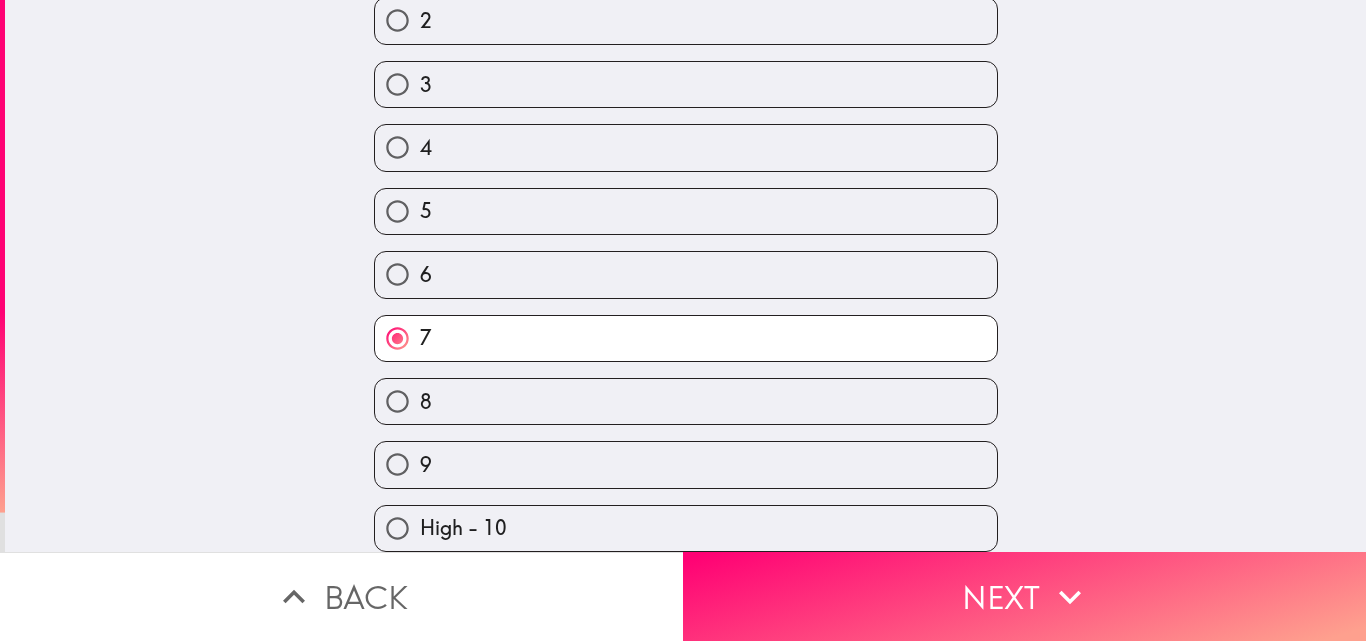 click on "High - 10" at bounding box center [686, 528] 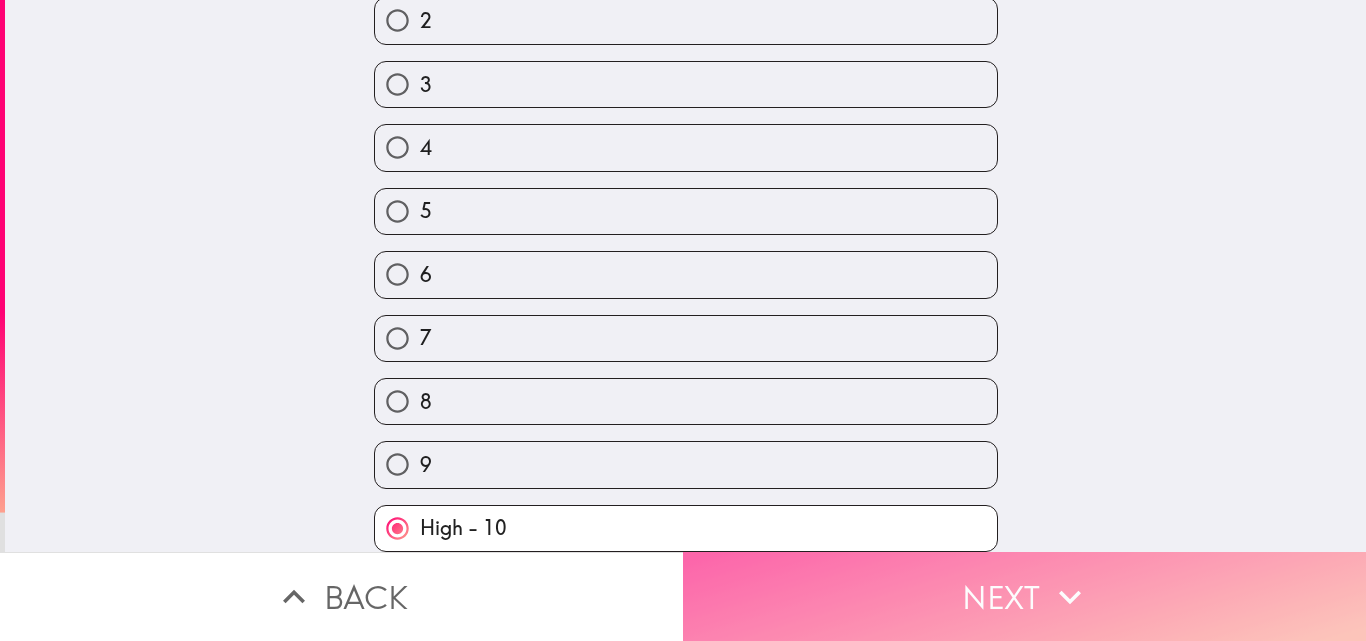 click on "Next" at bounding box center (1024, 596) 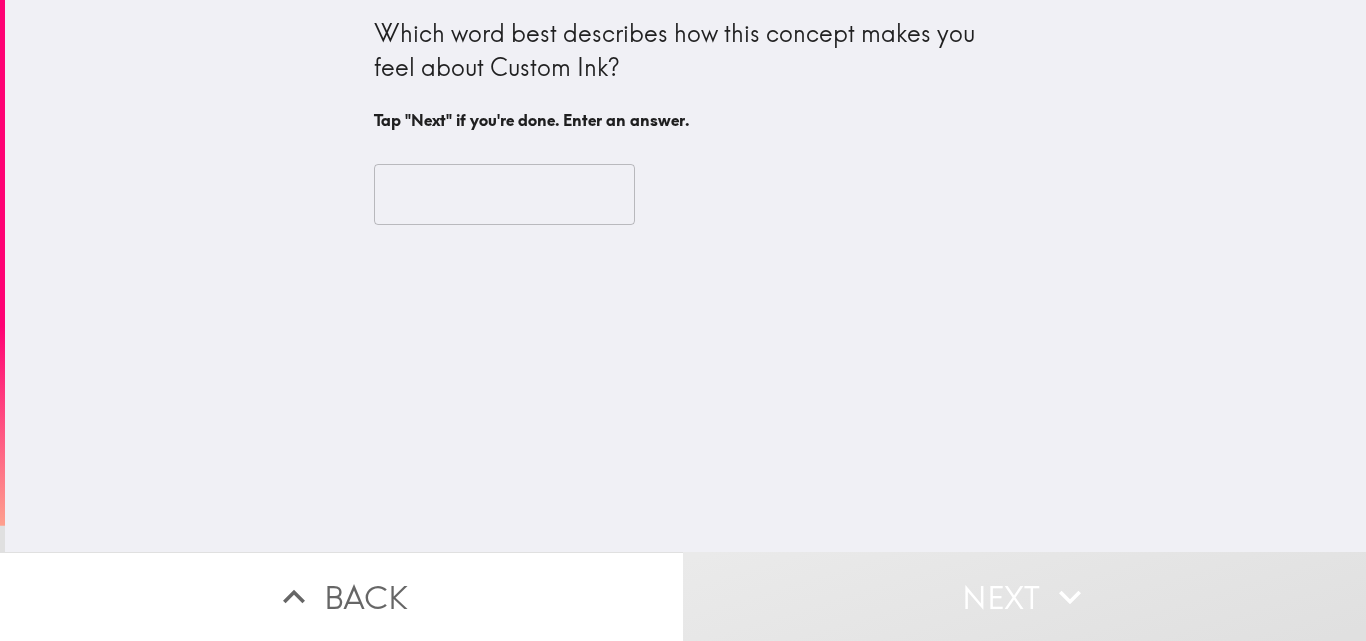 scroll, scrollTop: 0, scrollLeft: 0, axis: both 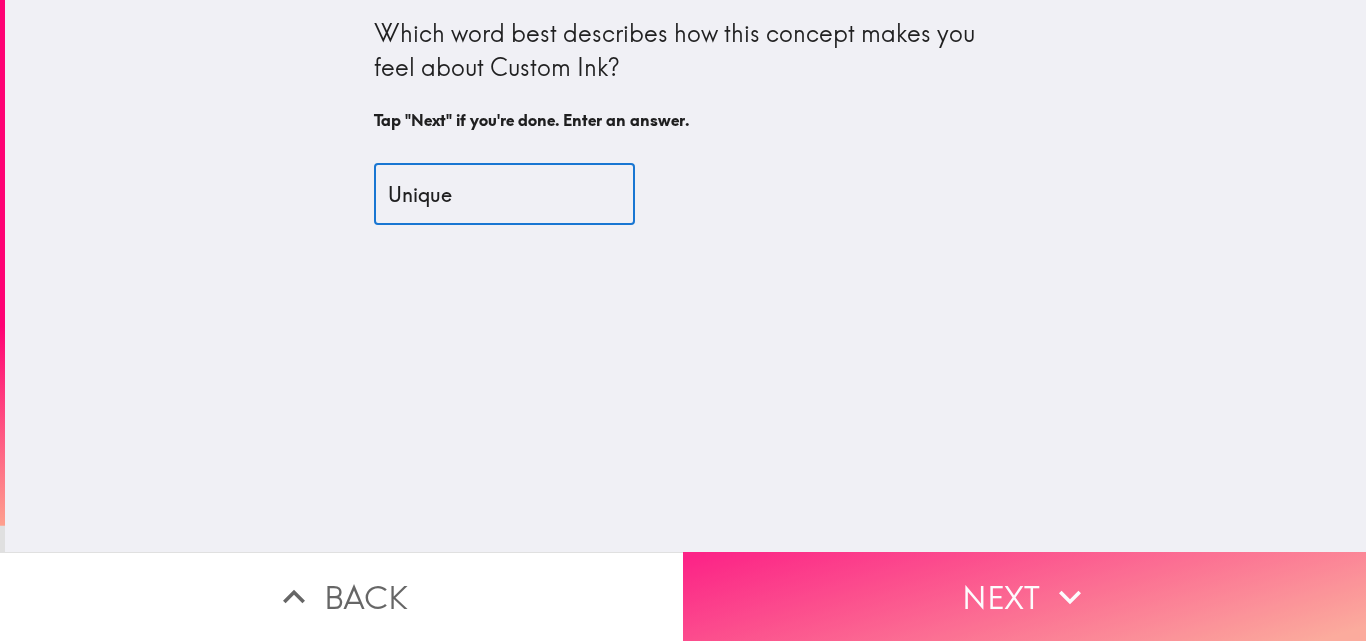 type on "Unique" 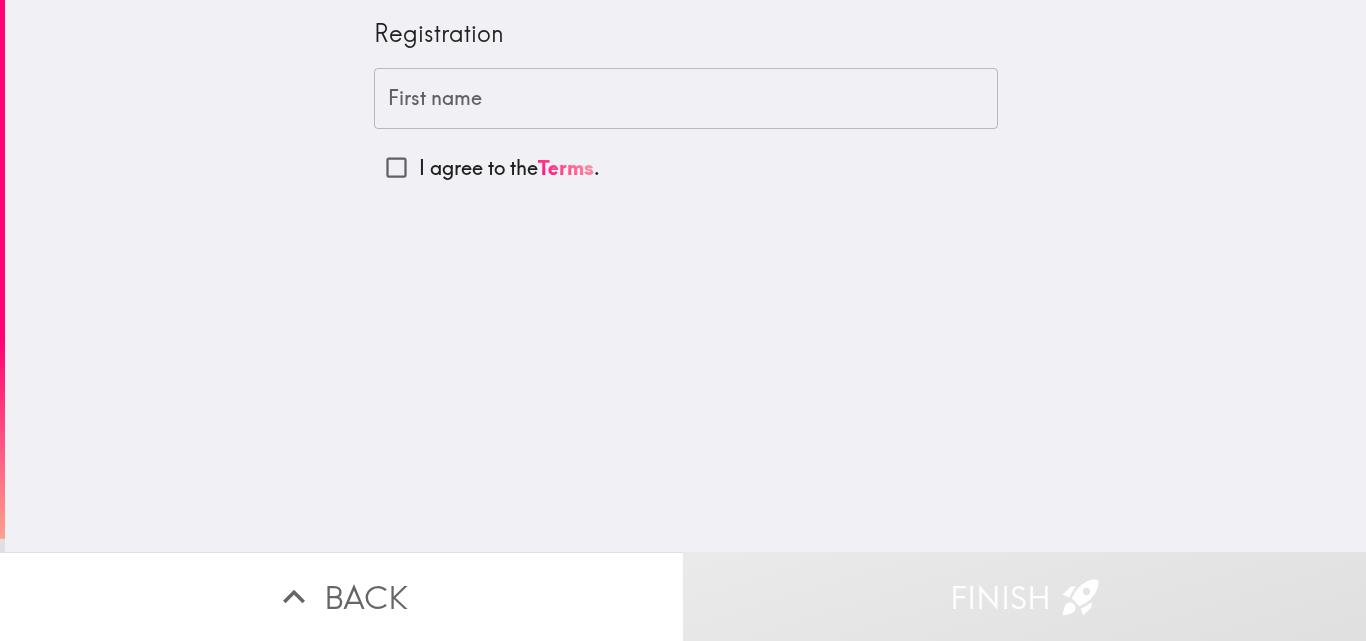 click on "I agree to the  Terms ." at bounding box center [396, 167] 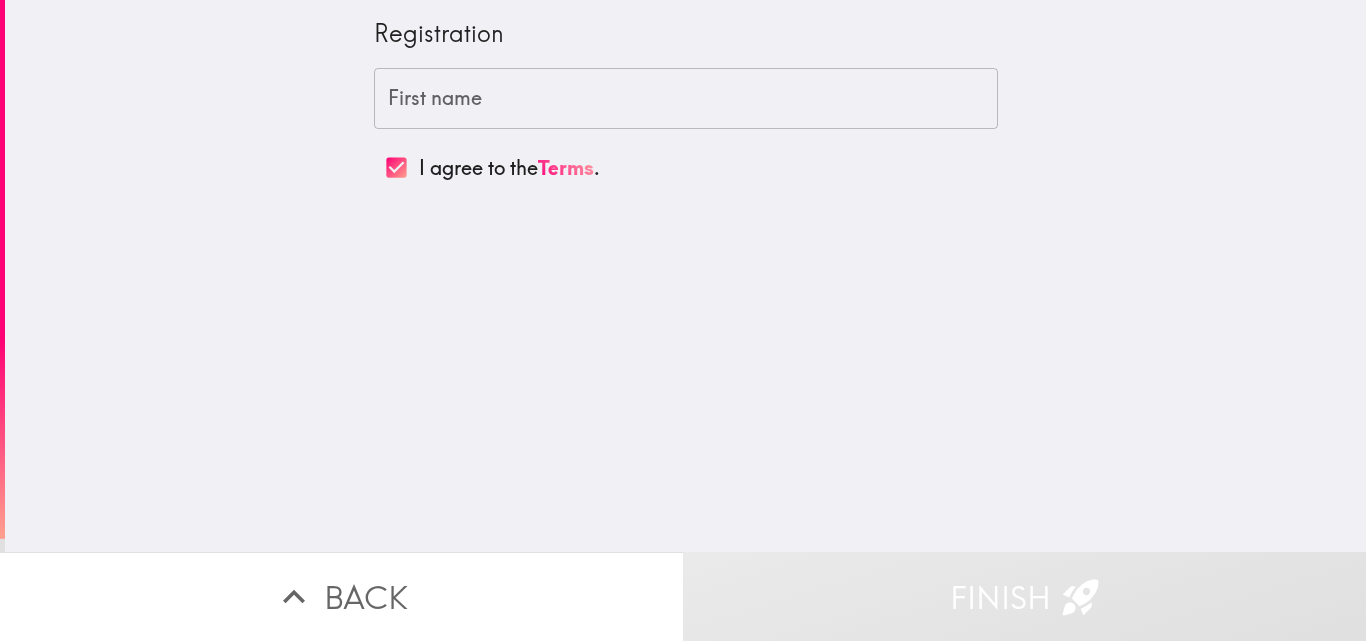 click on "First name" at bounding box center (686, 99) 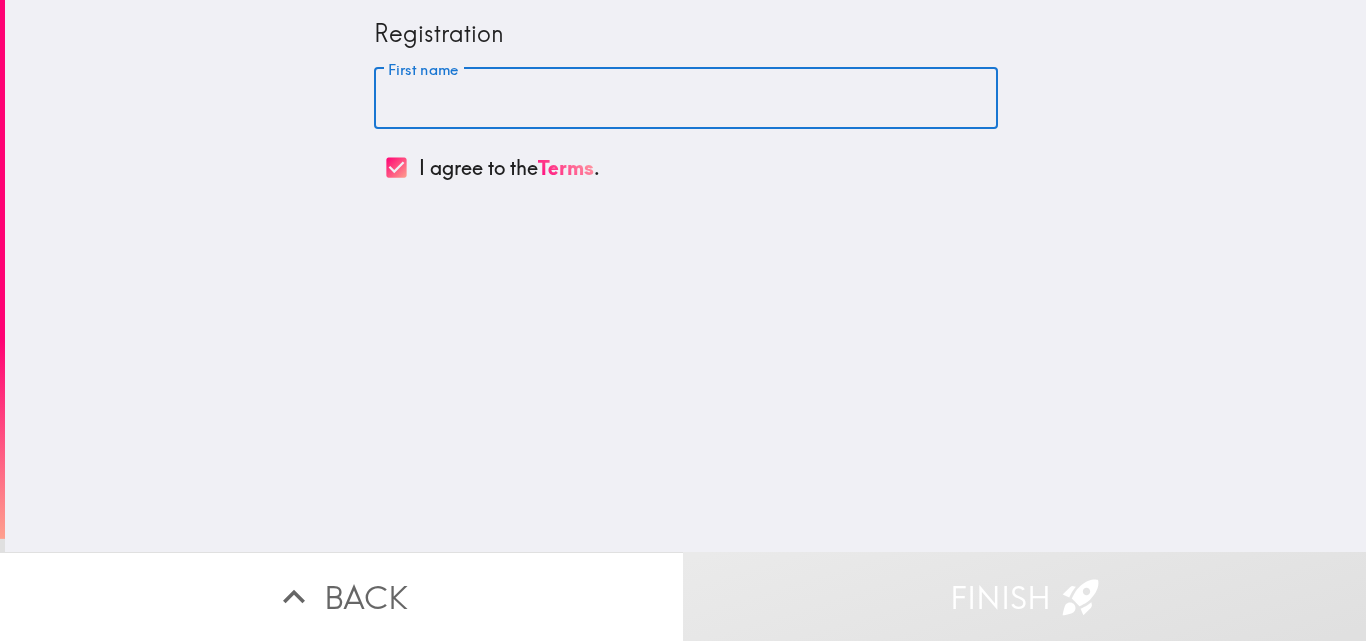 paste on "[PERSON_NAME]" 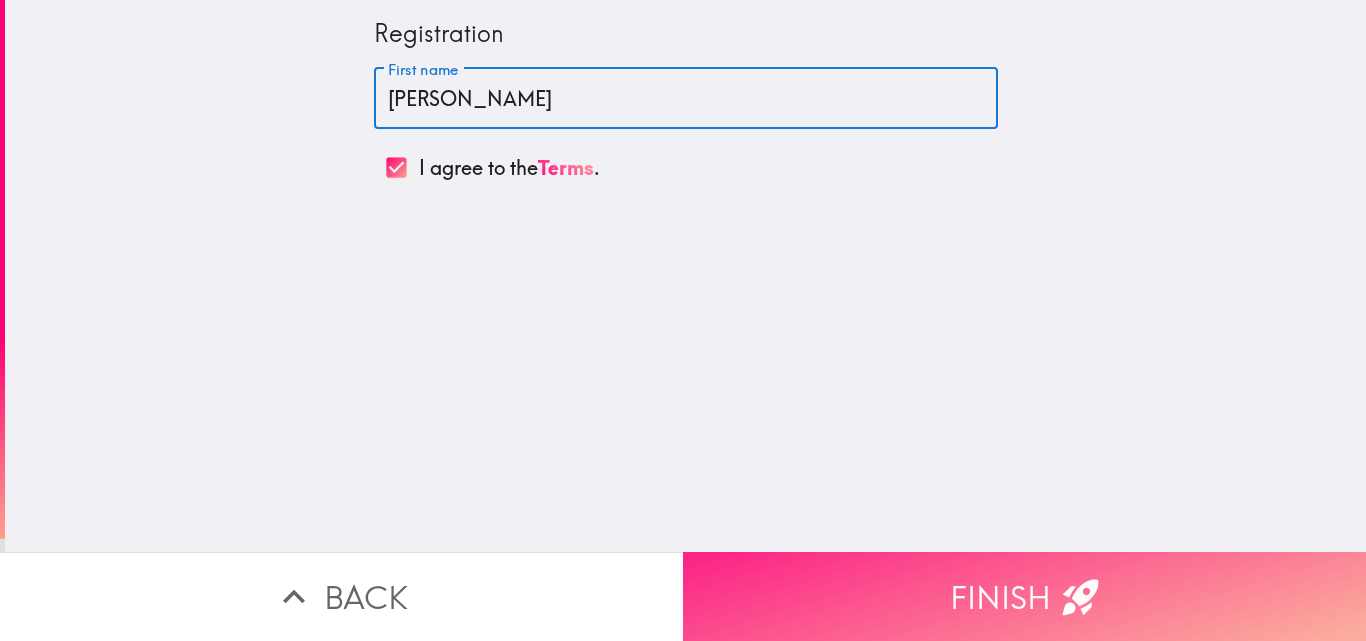 type on "[PERSON_NAME]" 